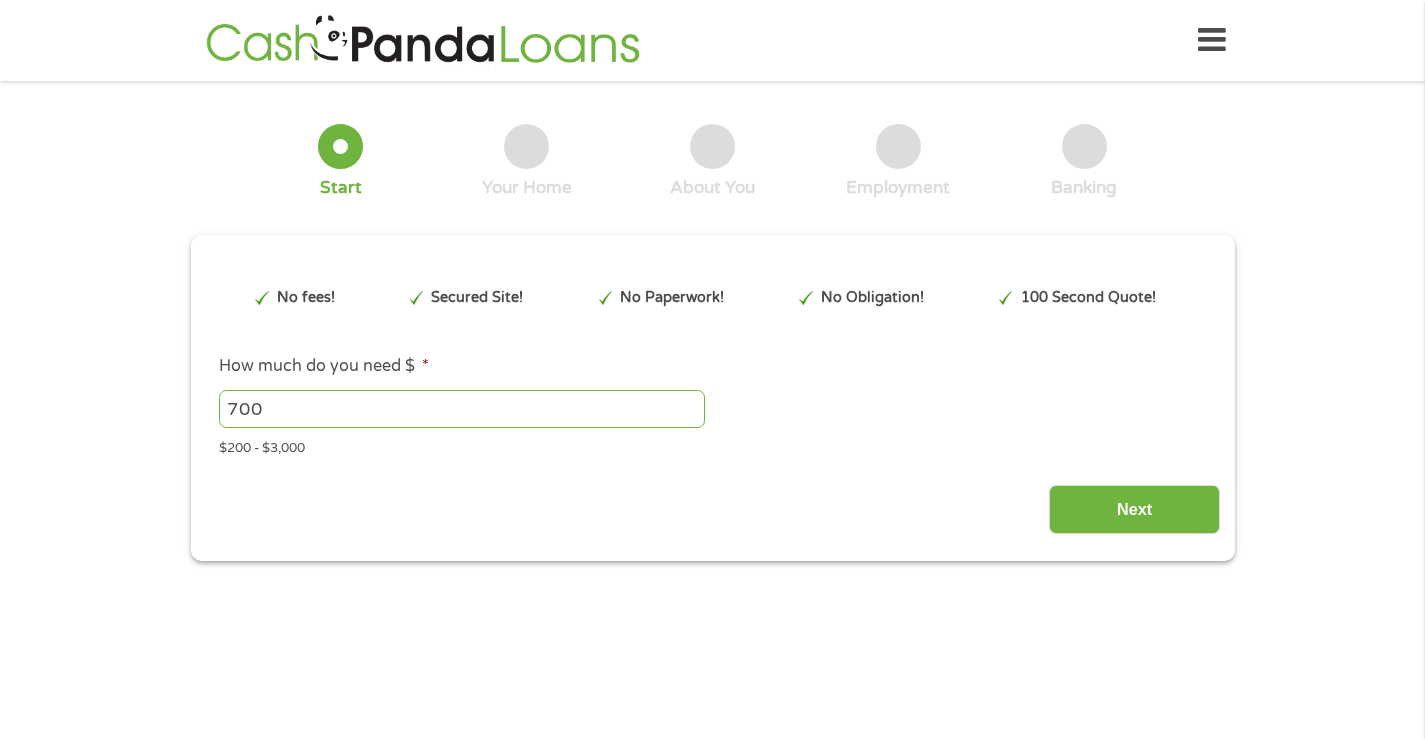 scroll, scrollTop: 0, scrollLeft: 0, axis: both 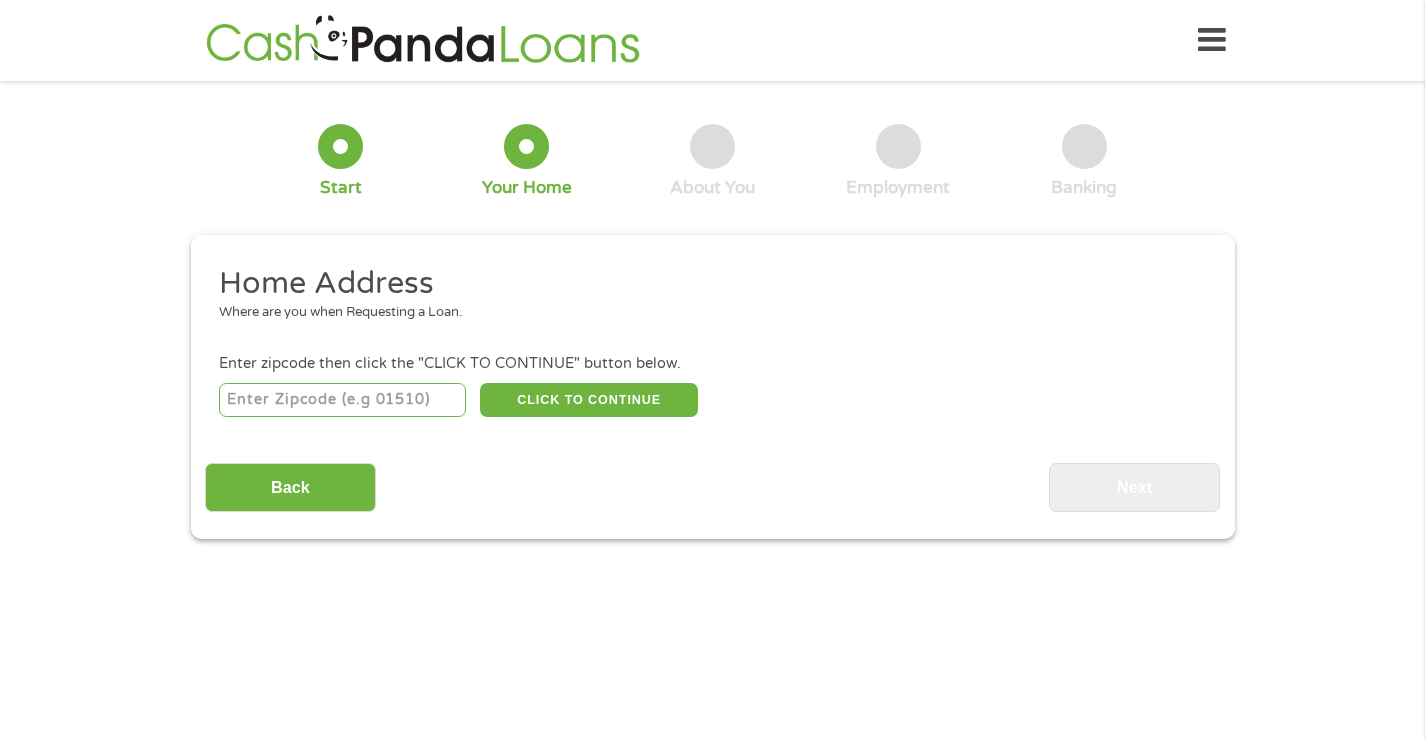 click at bounding box center [342, 400] 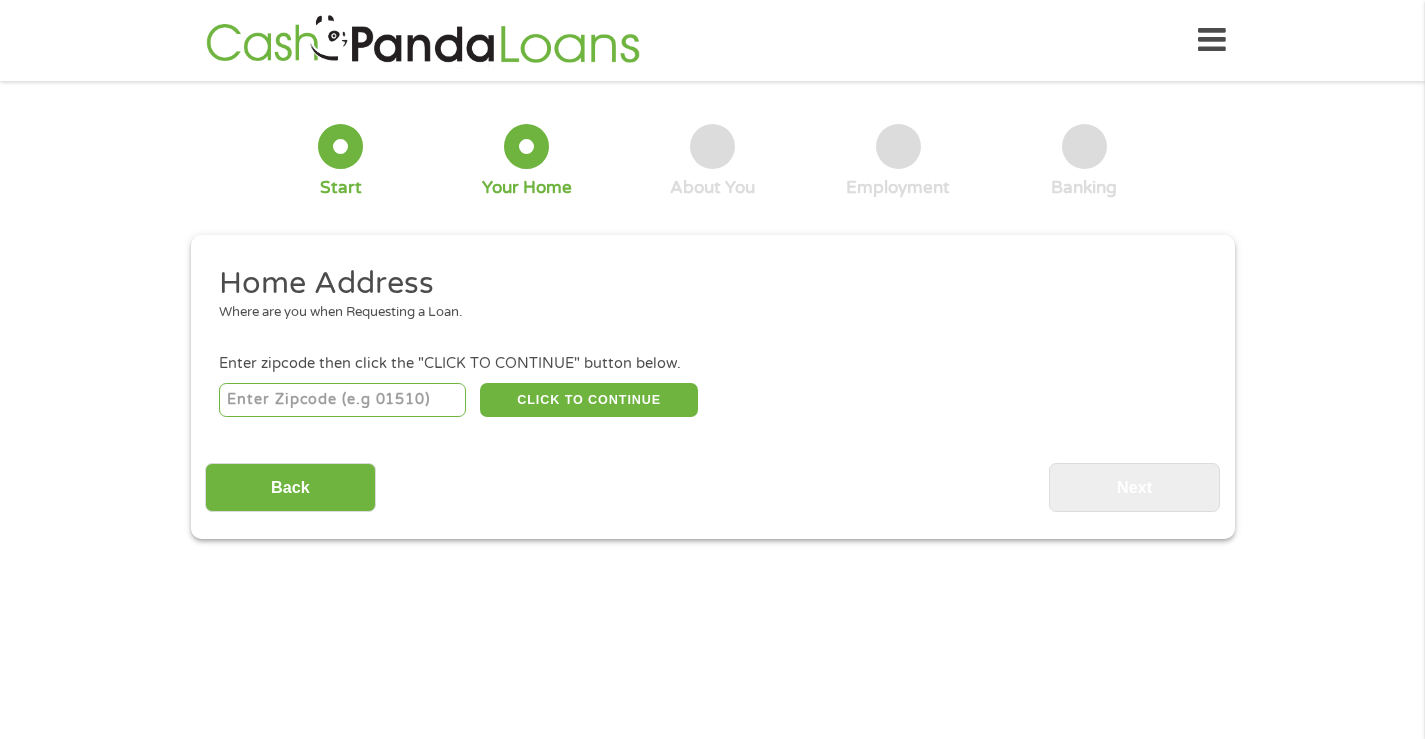 type on "03766" 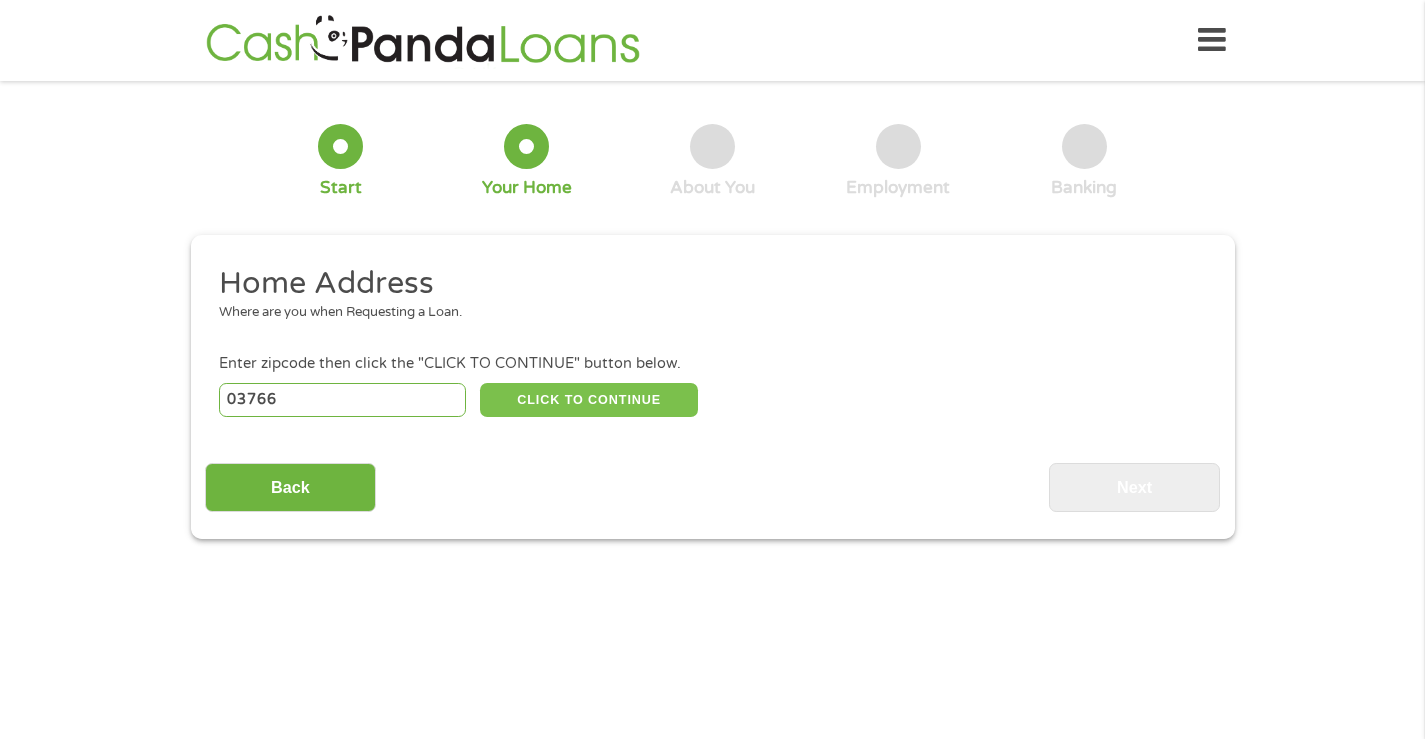 click on "CLICK TO CONTINUE" at bounding box center [589, 400] 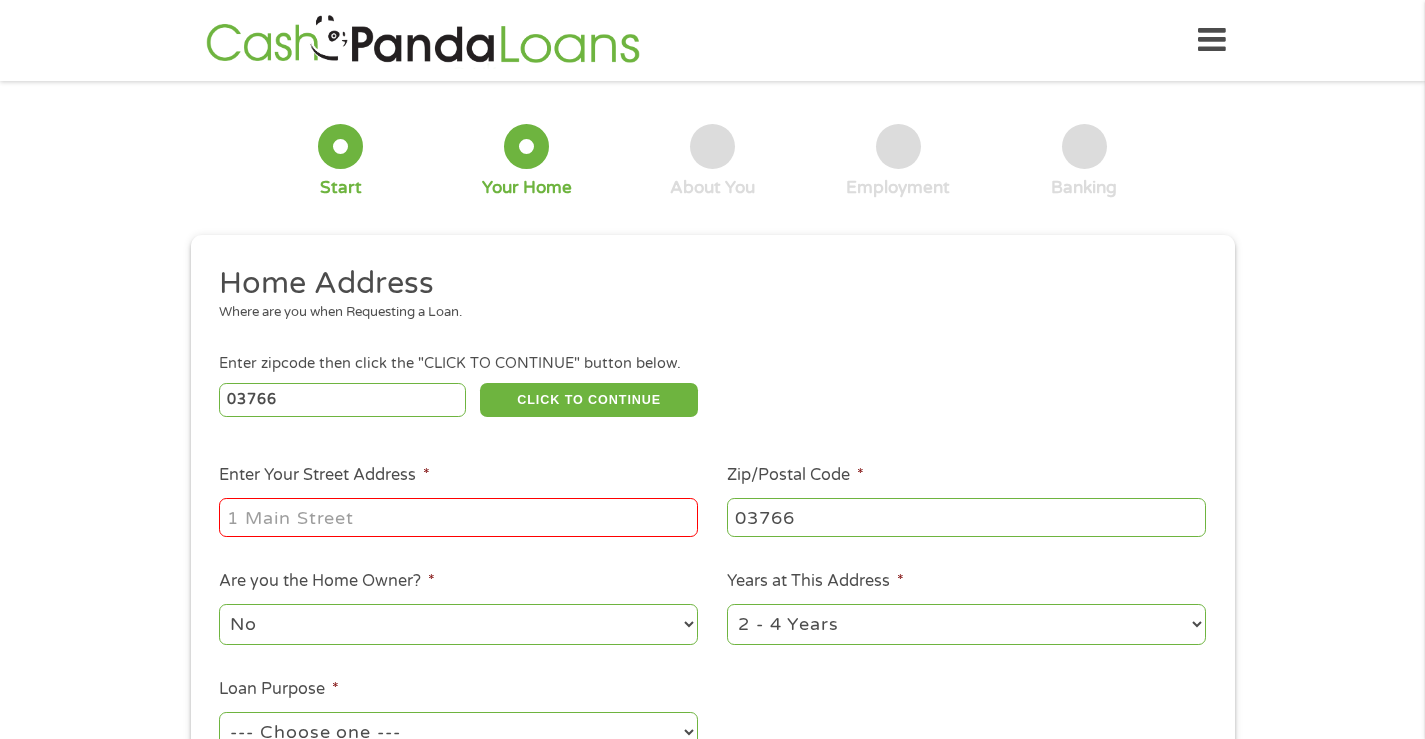 click on "Enter Your Street Address *" at bounding box center (458, 517) 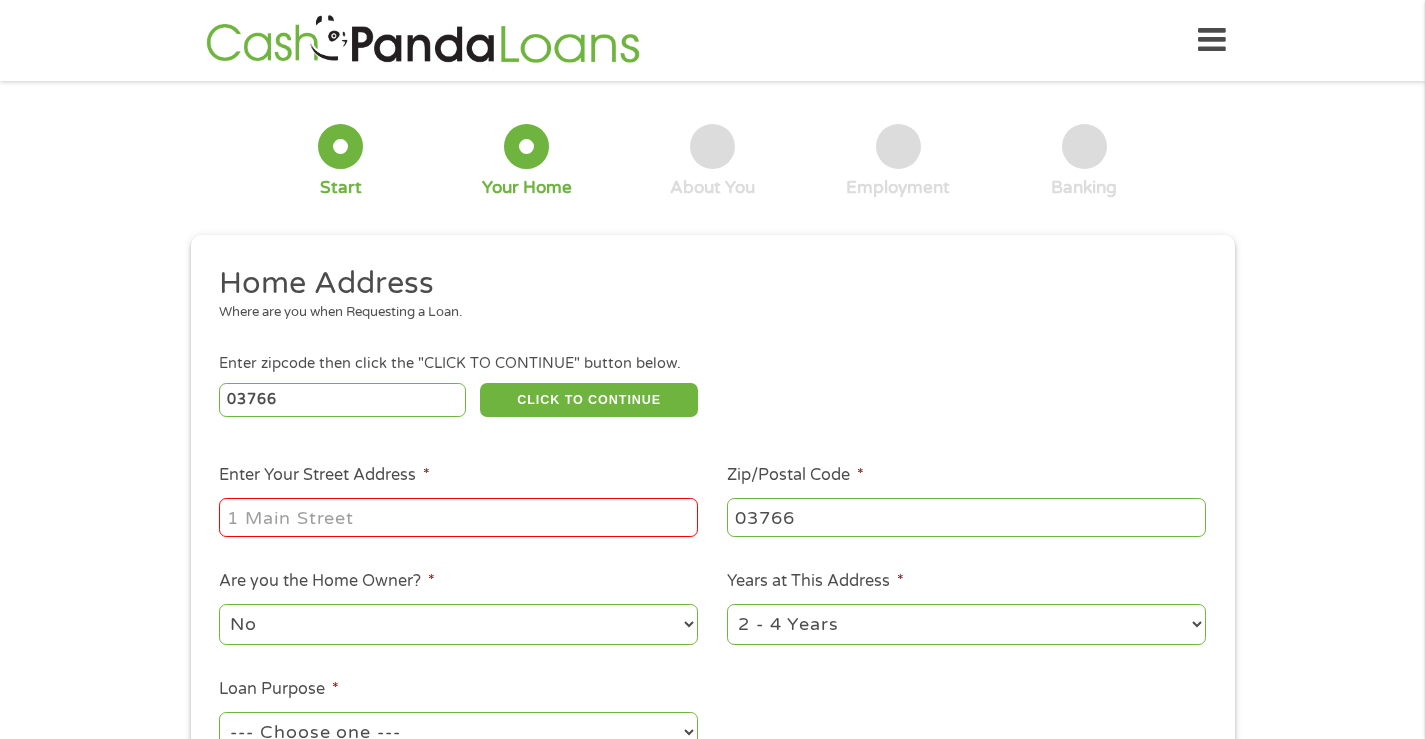 type on "[STREET_ADDRESS]" 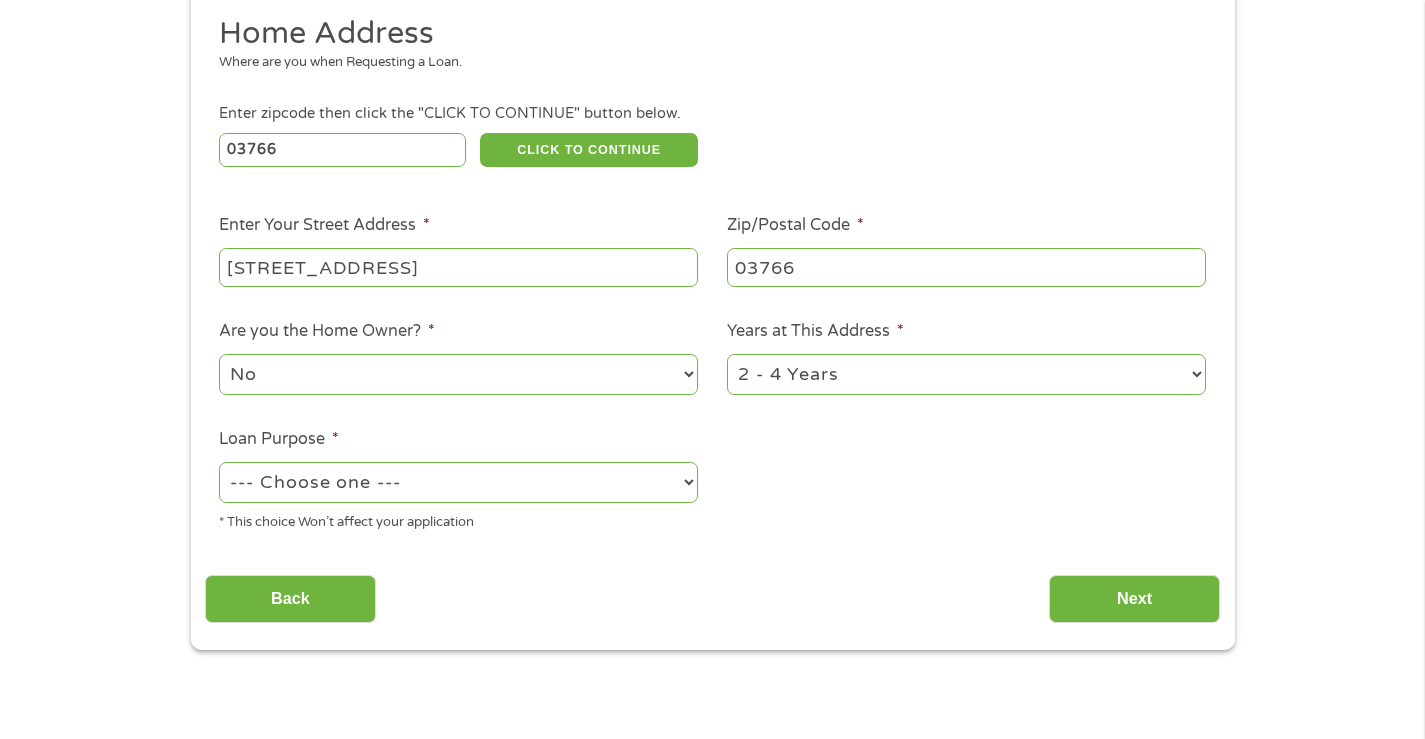 scroll, scrollTop: 300, scrollLeft: 0, axis: vertical 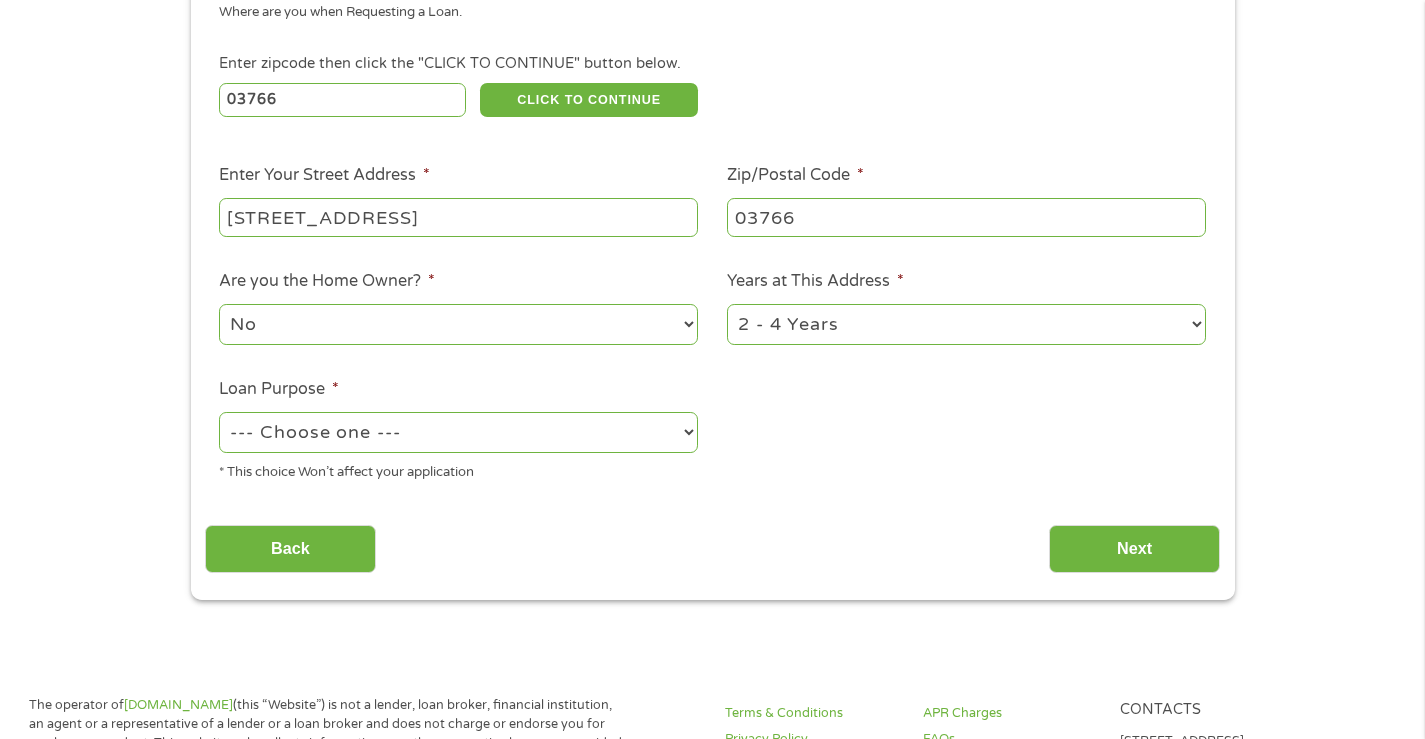 click on "--- Choose one --- Pay Bills Debt Consolidation Home Improvement Major Purchase Car Loan Short Term Cash Medical Expenses Other" at bounding box center [458, 432] 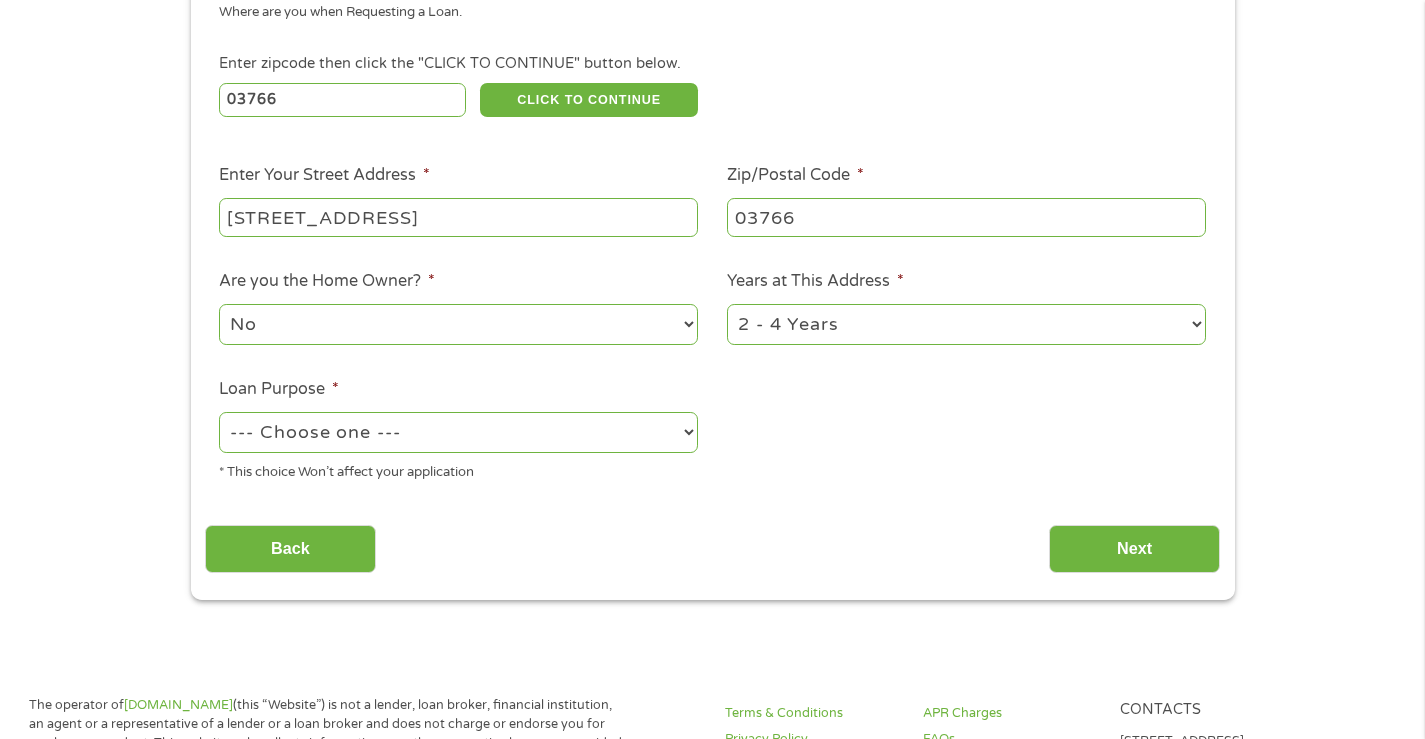 select on "shorttermcash" 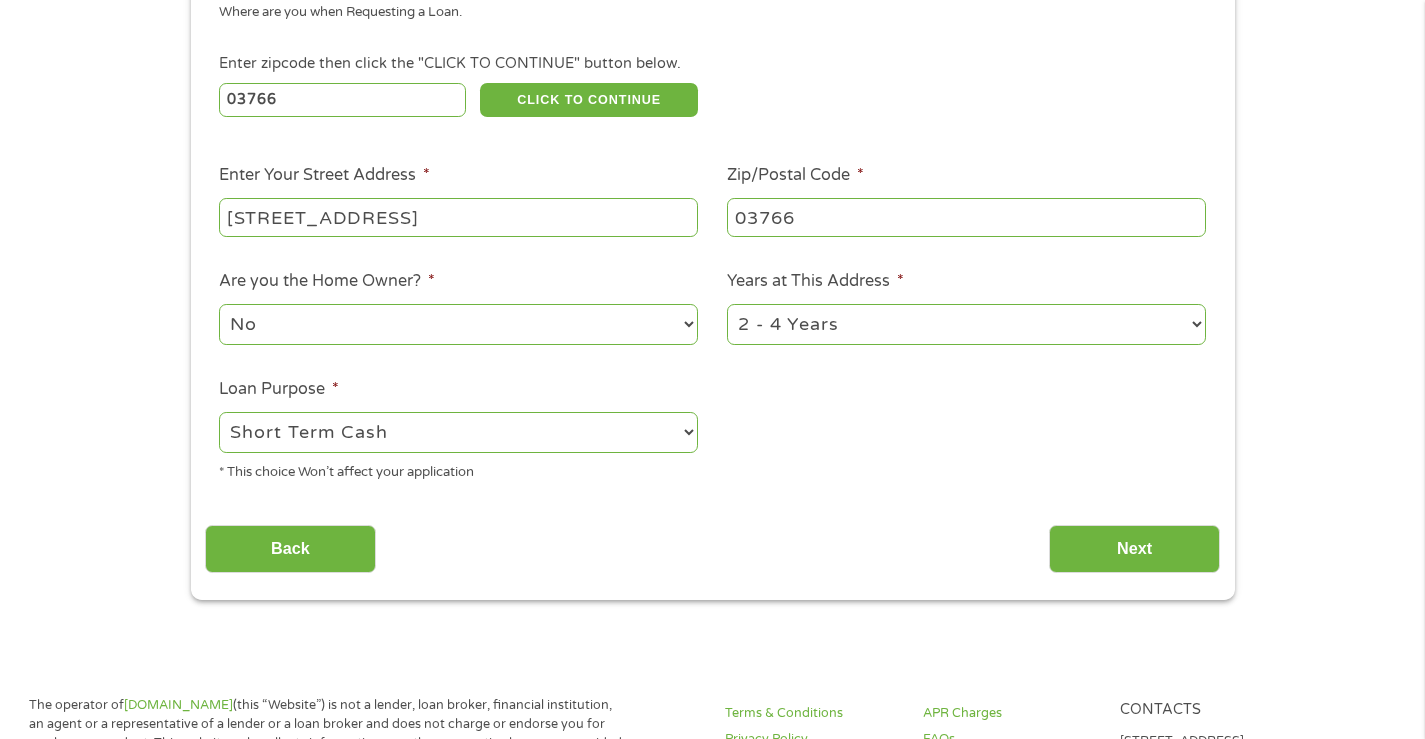 click on "1 Year or less 1 - 2 Years 2 - 4 Years Over 4 Years" at bounding box center [966, 324] 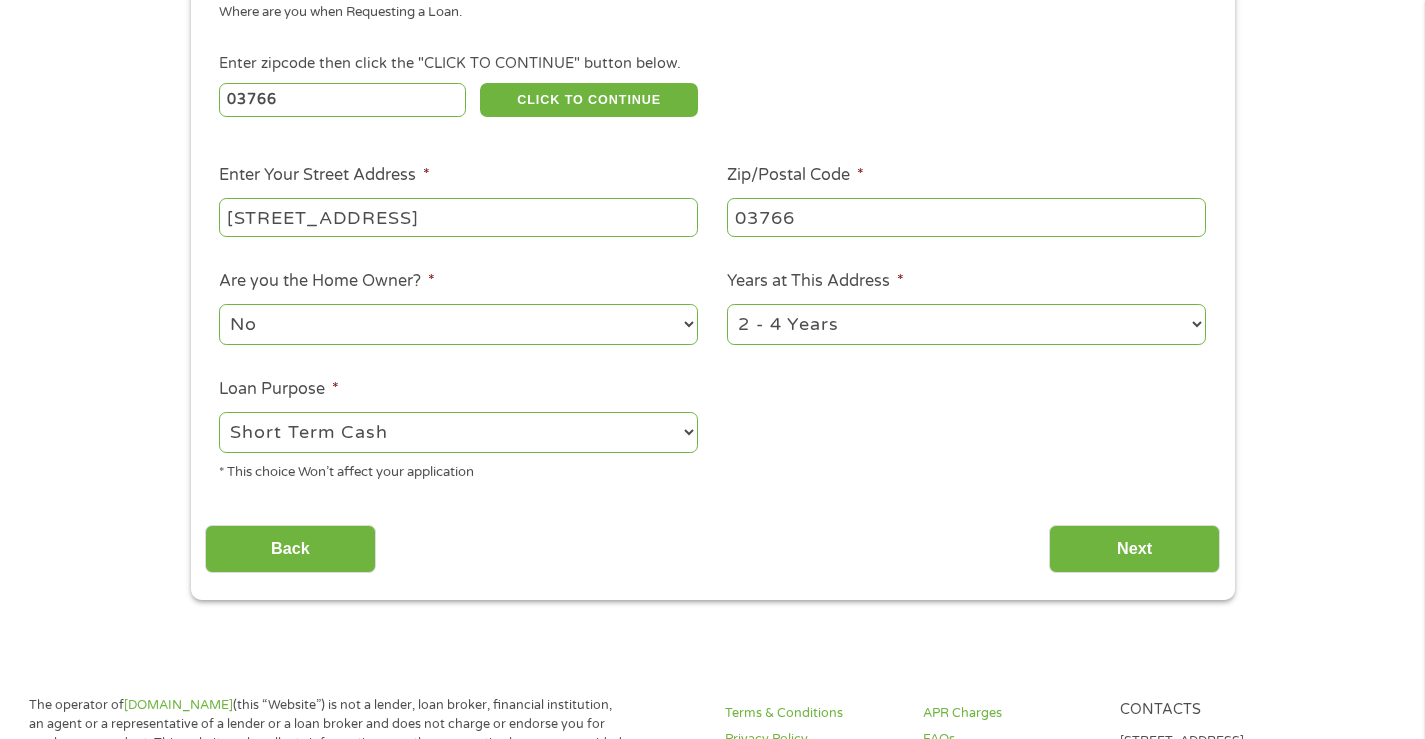 select on "60months" 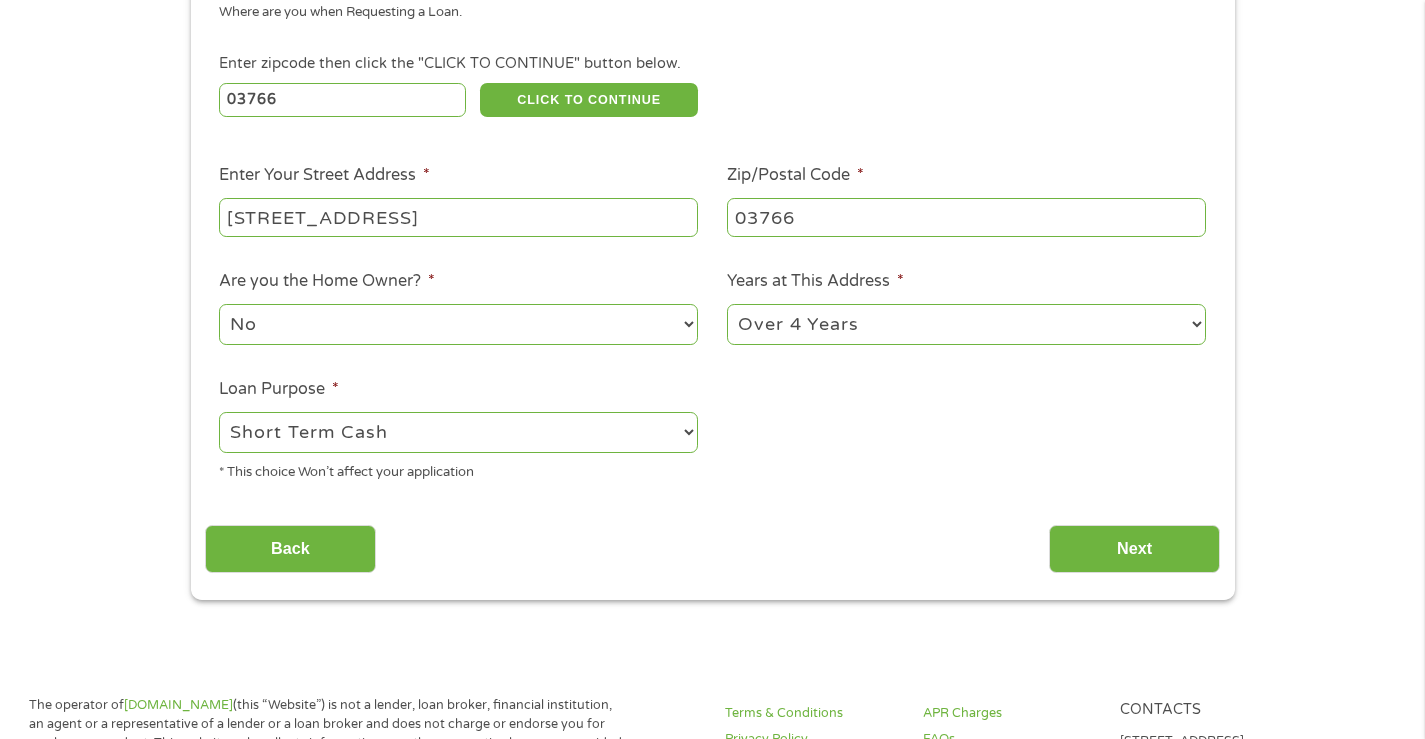 click on "1 Year or less 1 - 2 Years 2 - 4 Years Over 4 Years" at bounding box center (966, 324) 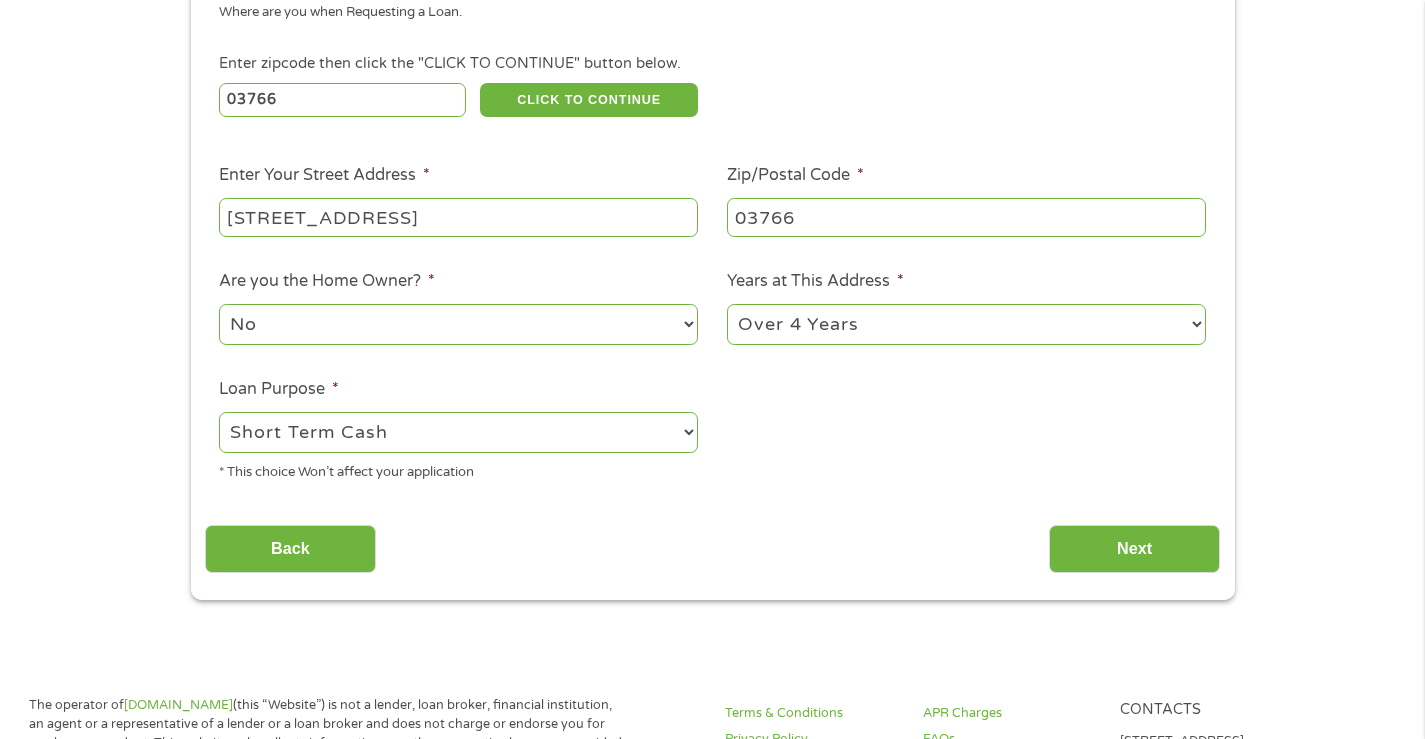 drag, startPoint x: 354, startPoint y: 555, endPoint x: 752, endPoint y: 562, distance: 398.06155 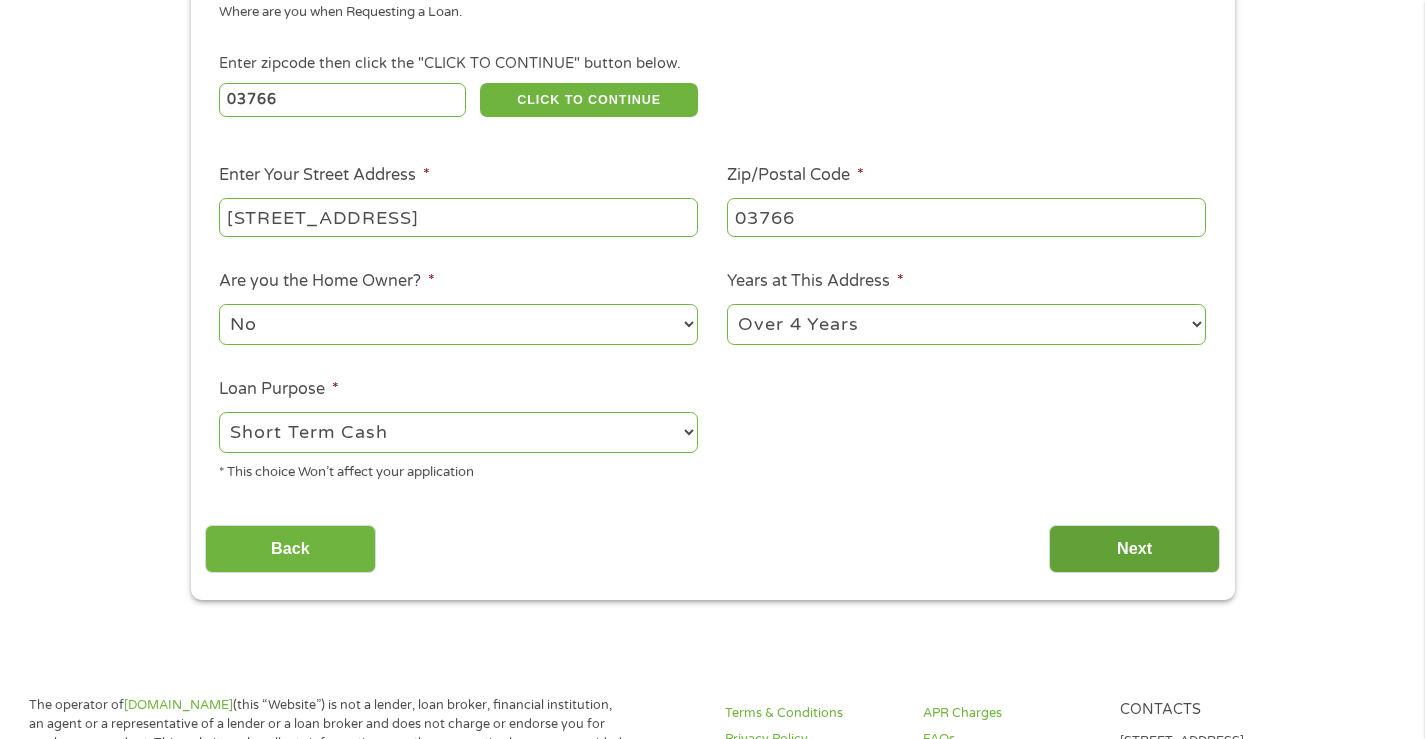 click on "Next" at bounding box center [1134, 549] 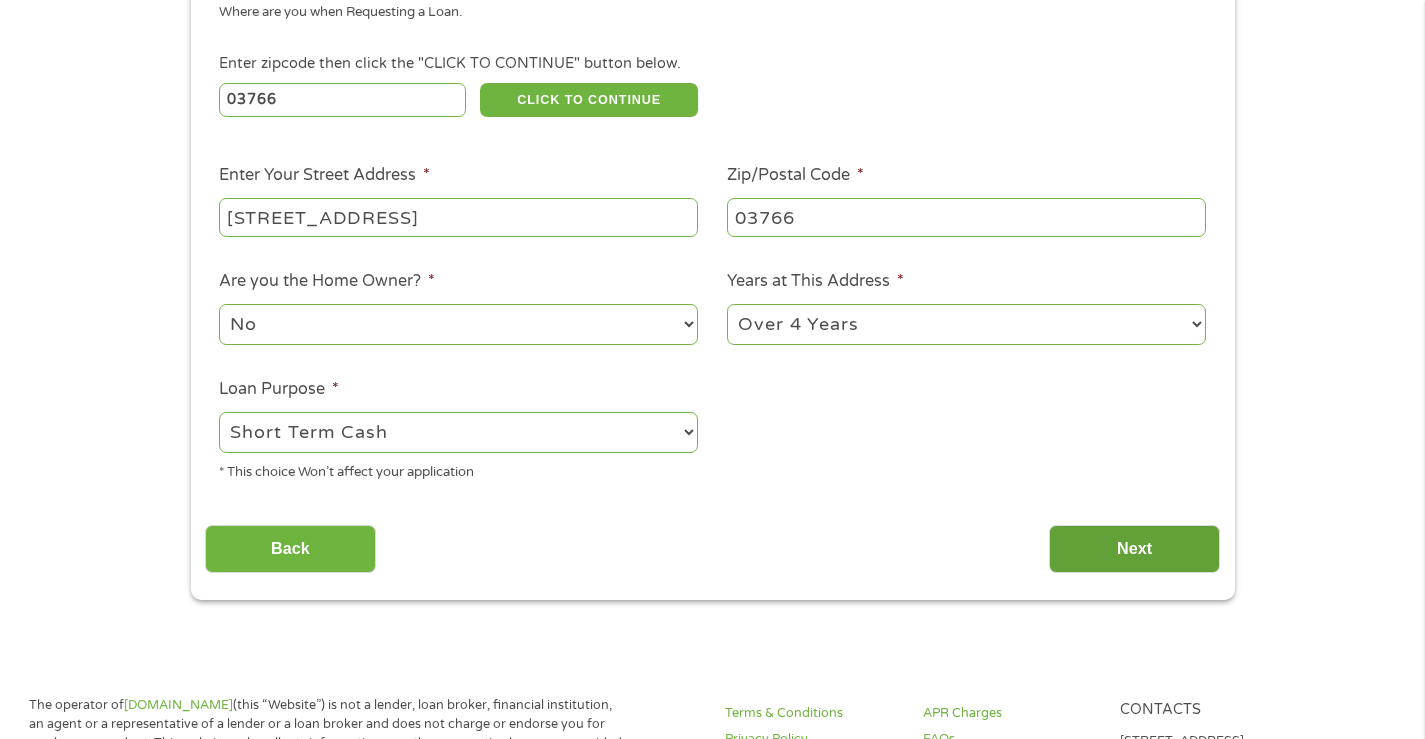 scroll, scrollTop: 8, scrollLeft: 8, axis: both 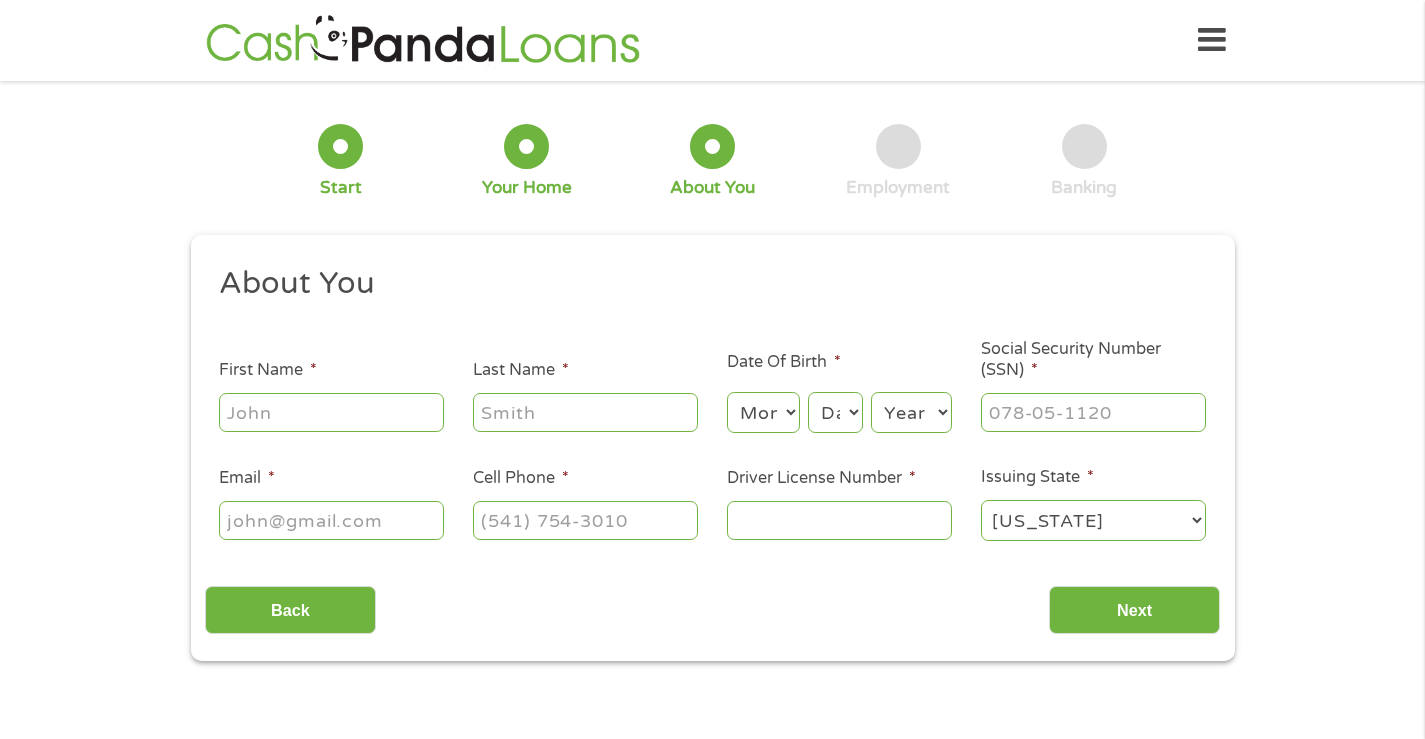 click on "First Name *" at bounding box center [331, 412] 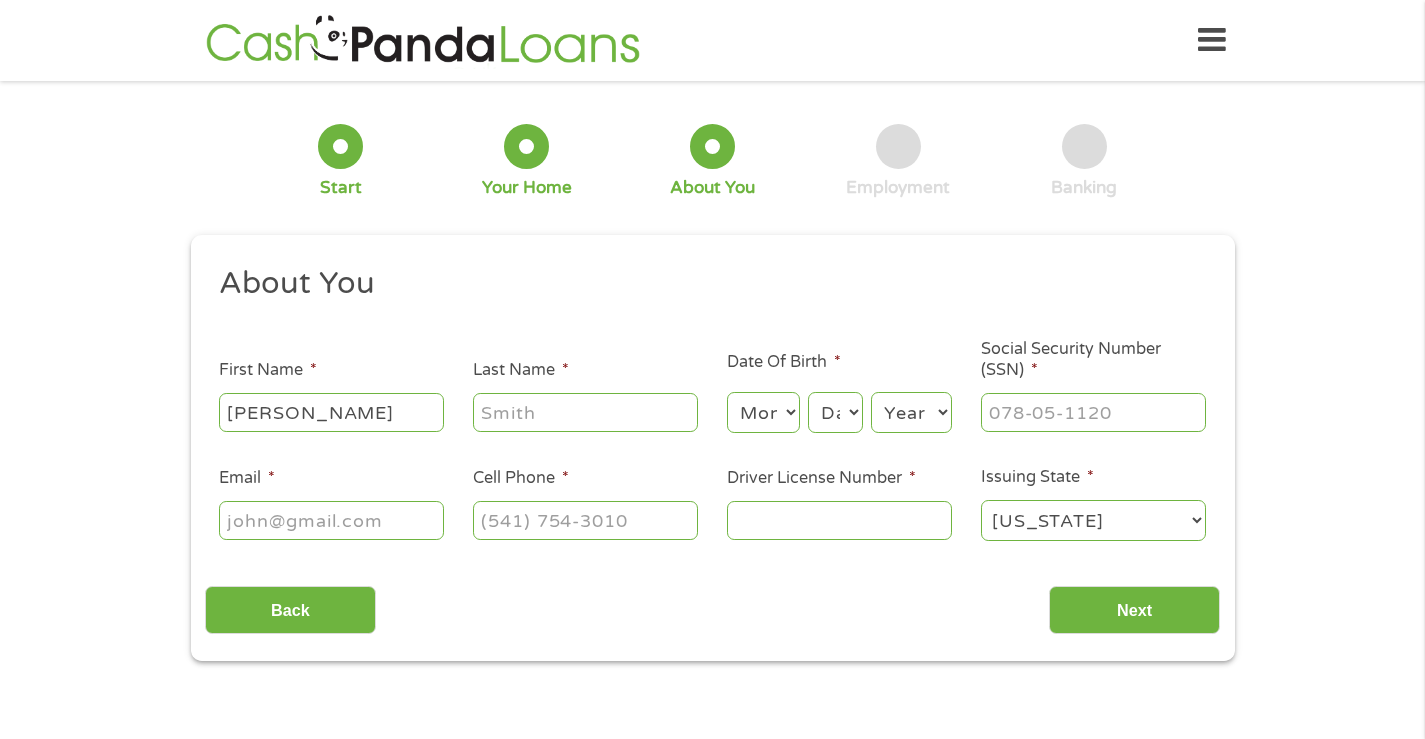 type on "[PERSON_NAME]" 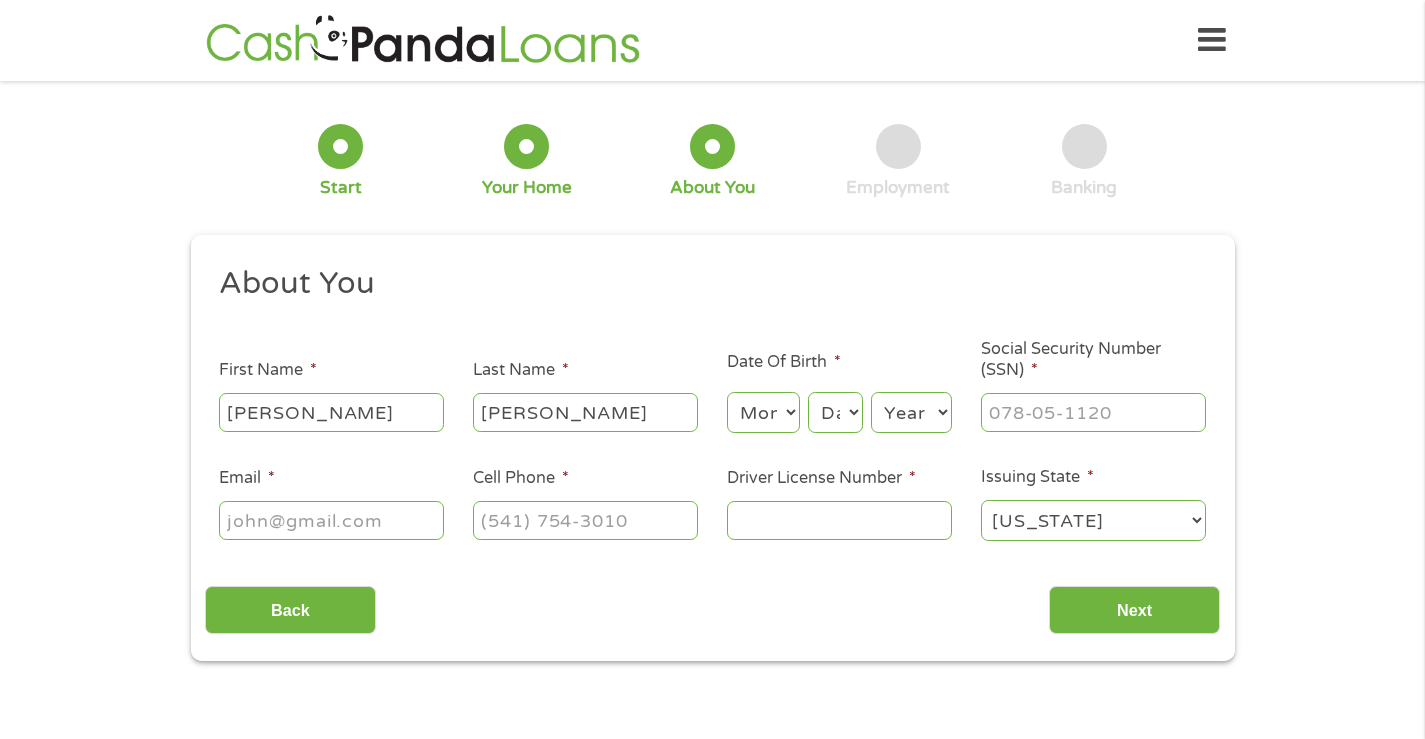 type on "[EMAIL_ADDRESS][DOMAIN_NAME]" 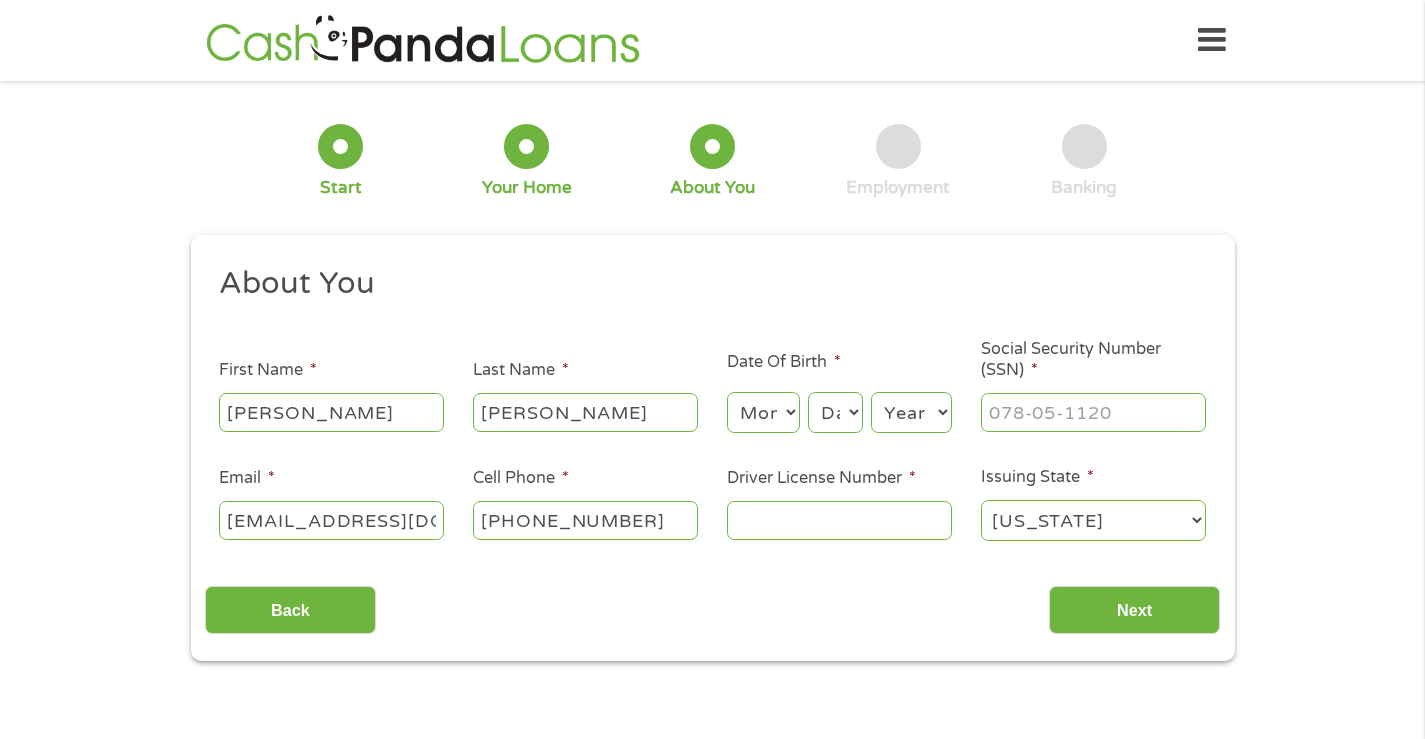 click on "[PHONE_NUMBER]" at bounding box center [585, 520] 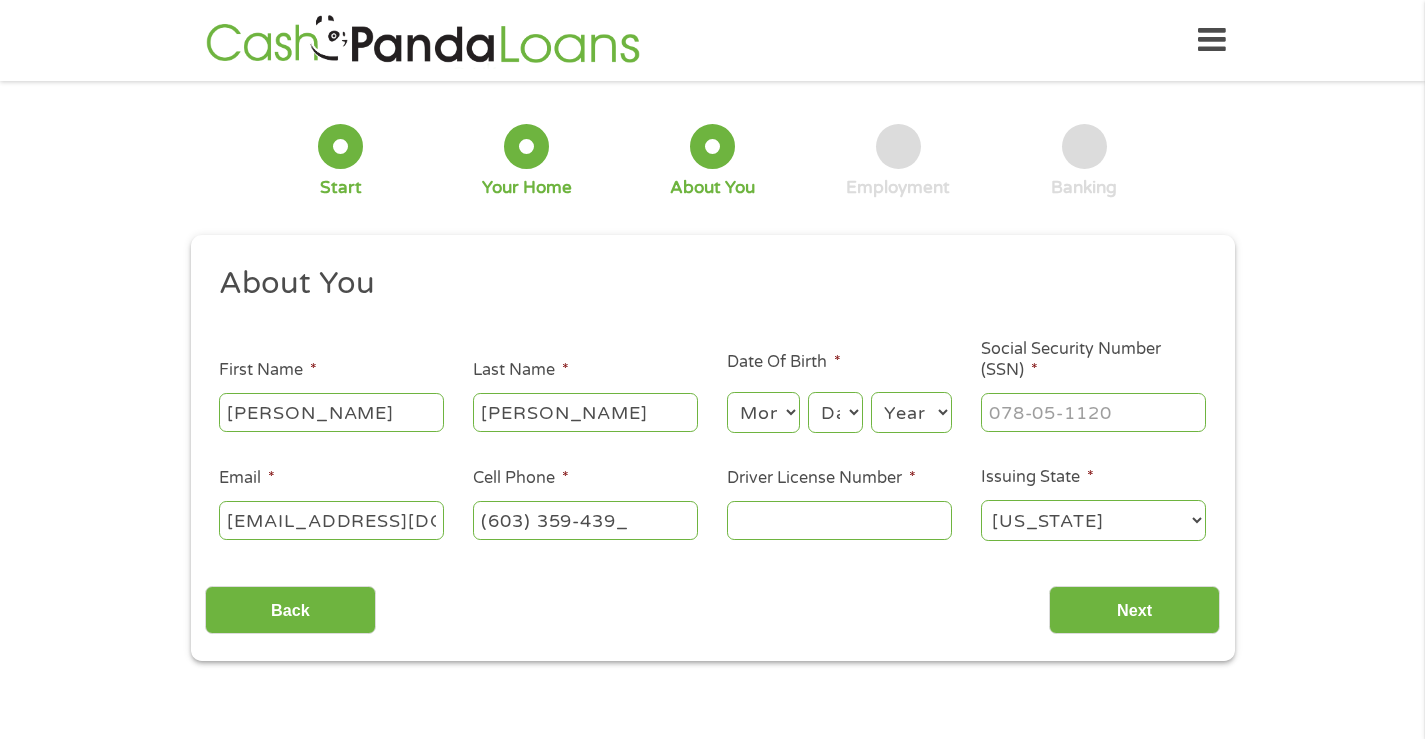 type on "[PHONE_NUMBER]" 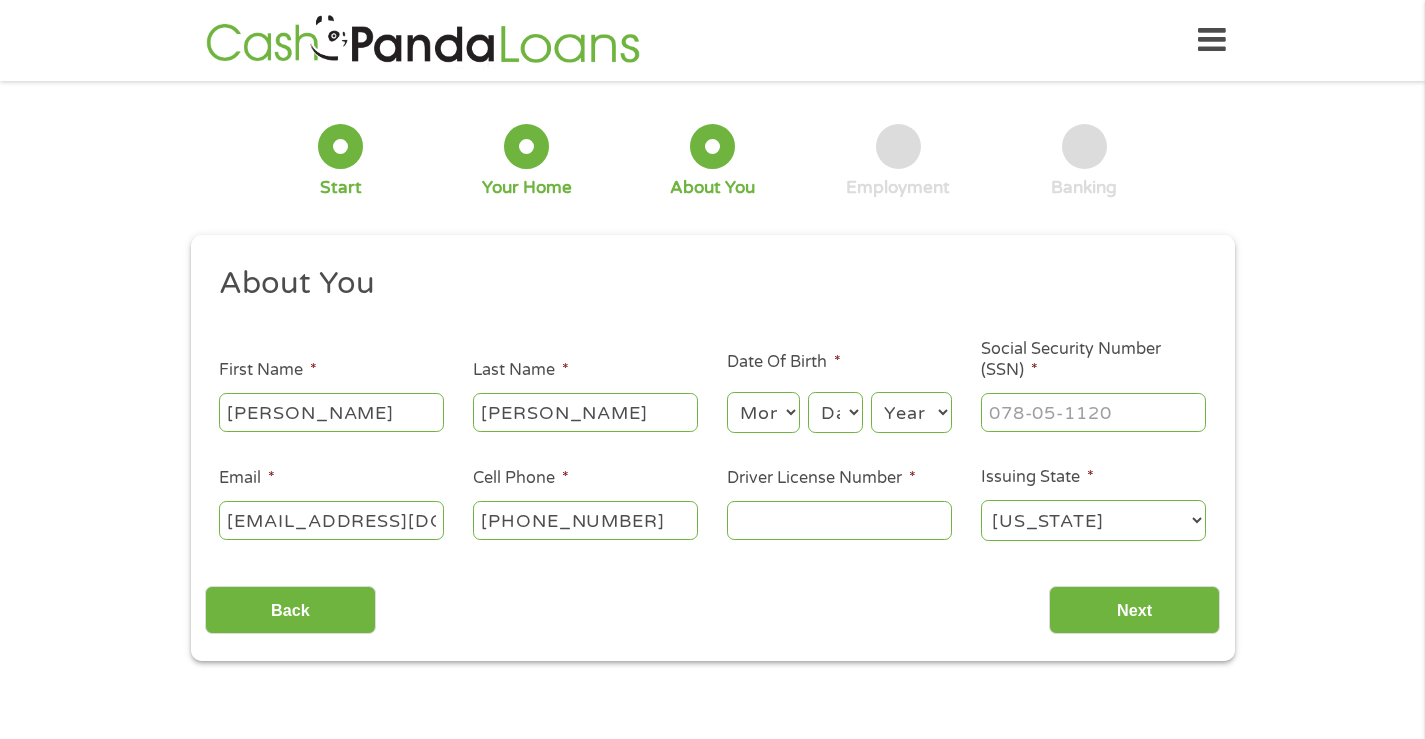click on "Driver License Number *" at bounding box center [839, 520] 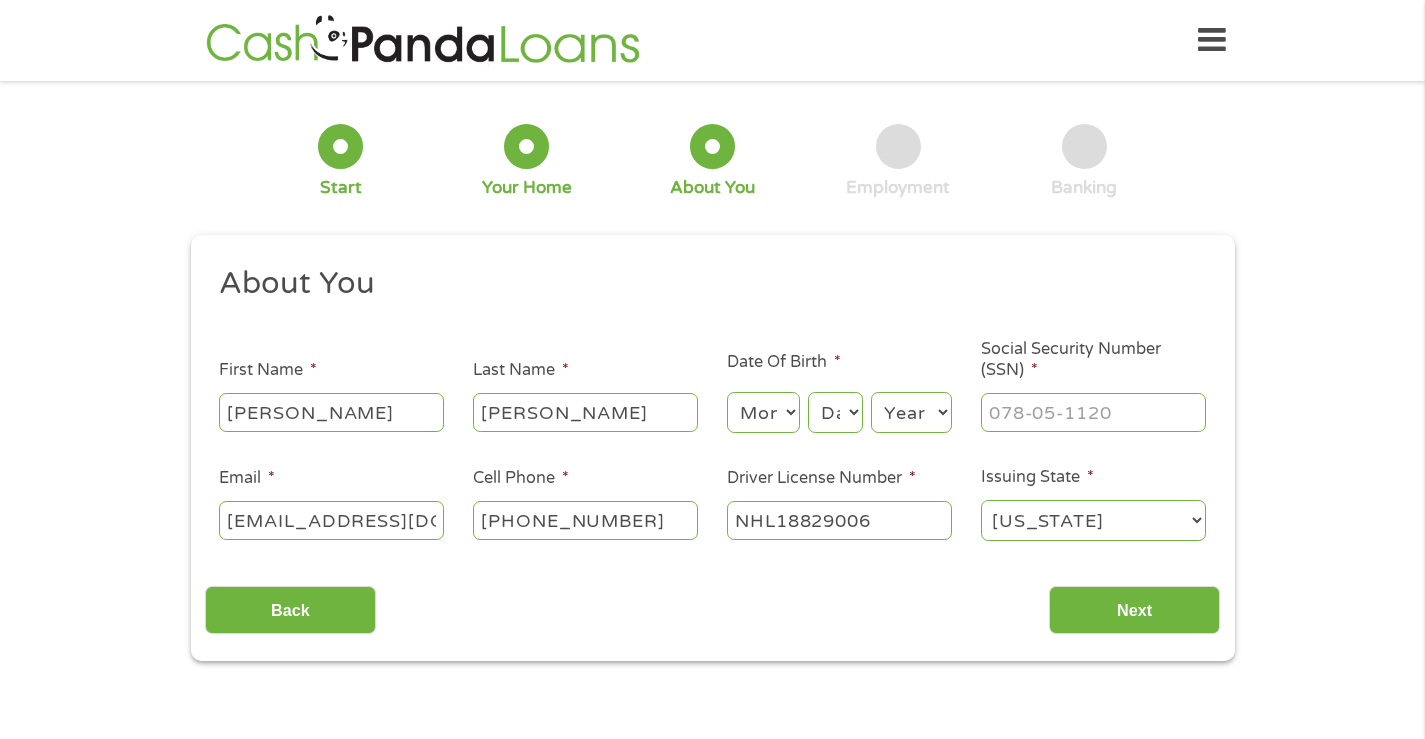 type on "NHL18829006" 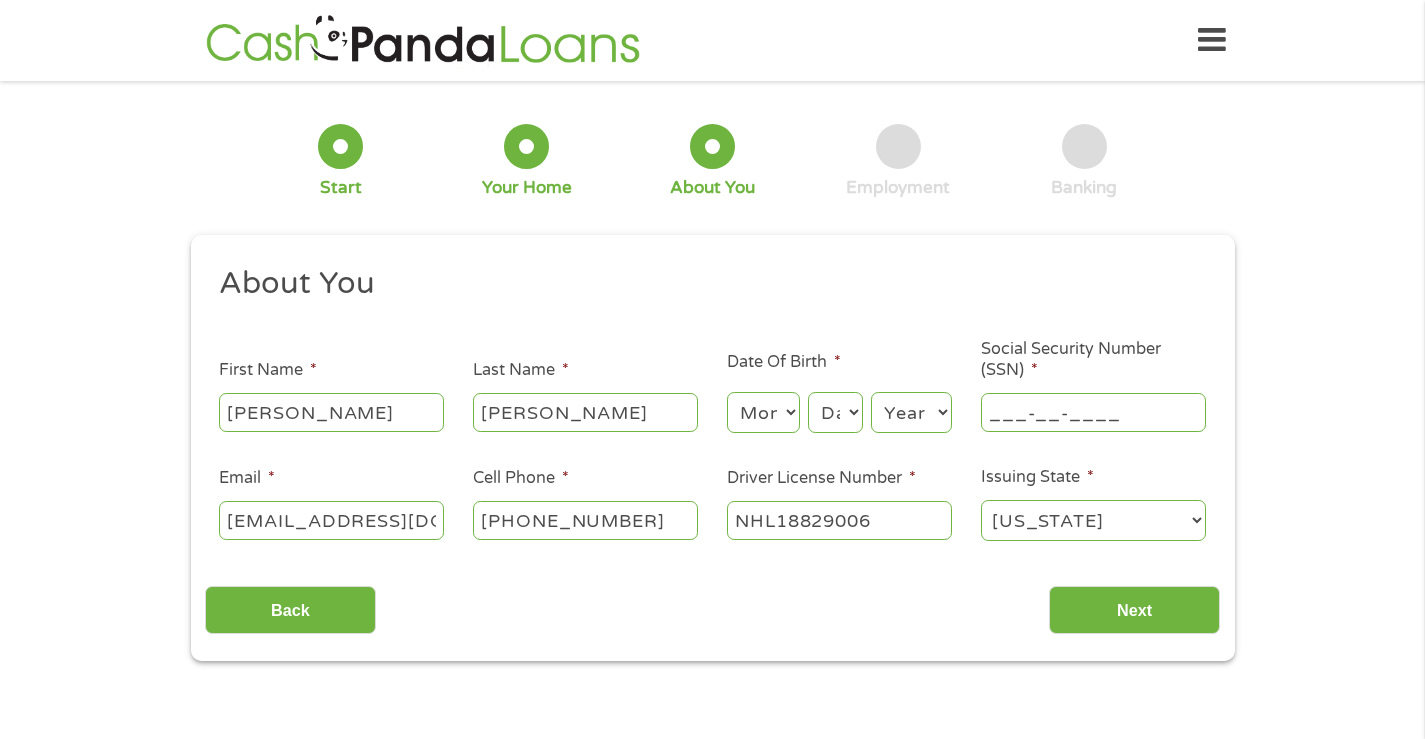 click on "___-__-____" at bounding box center [1093, 412] 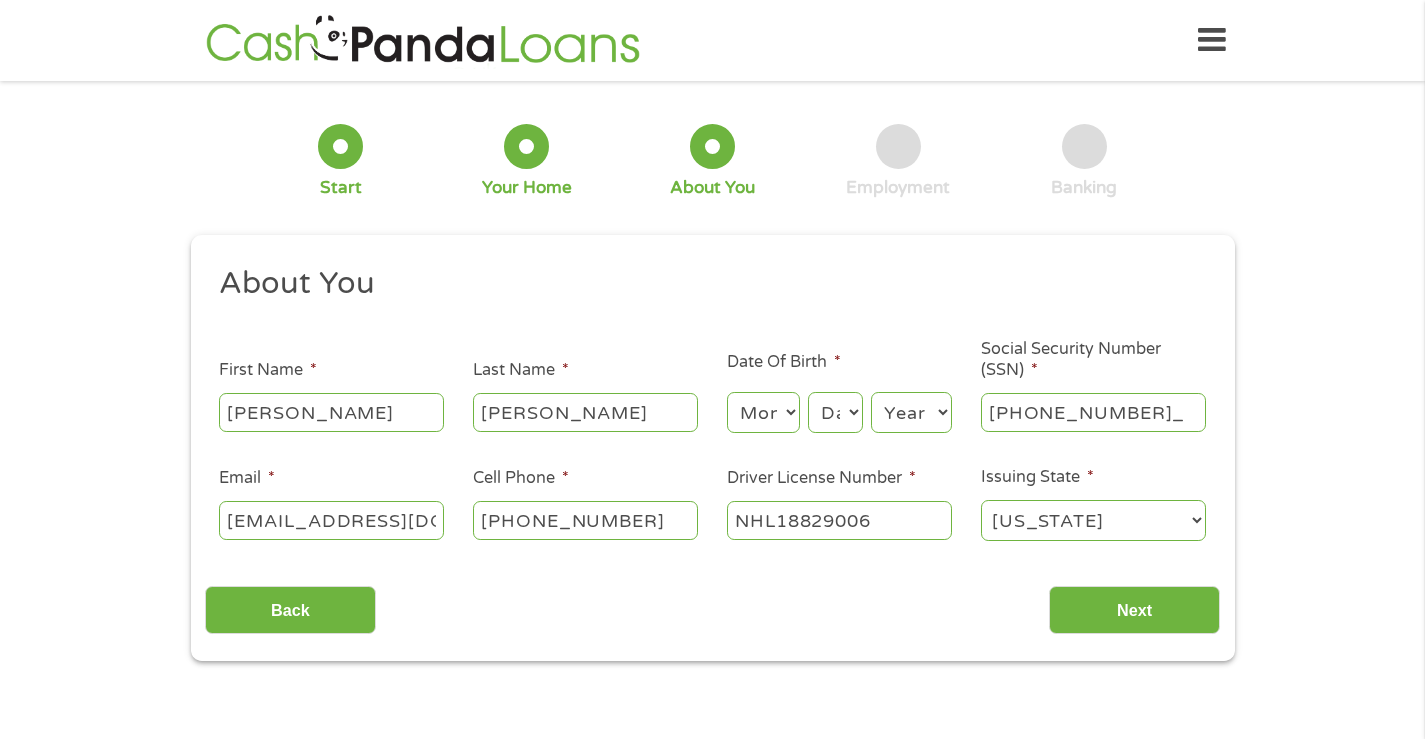 type on "004-74-9057" 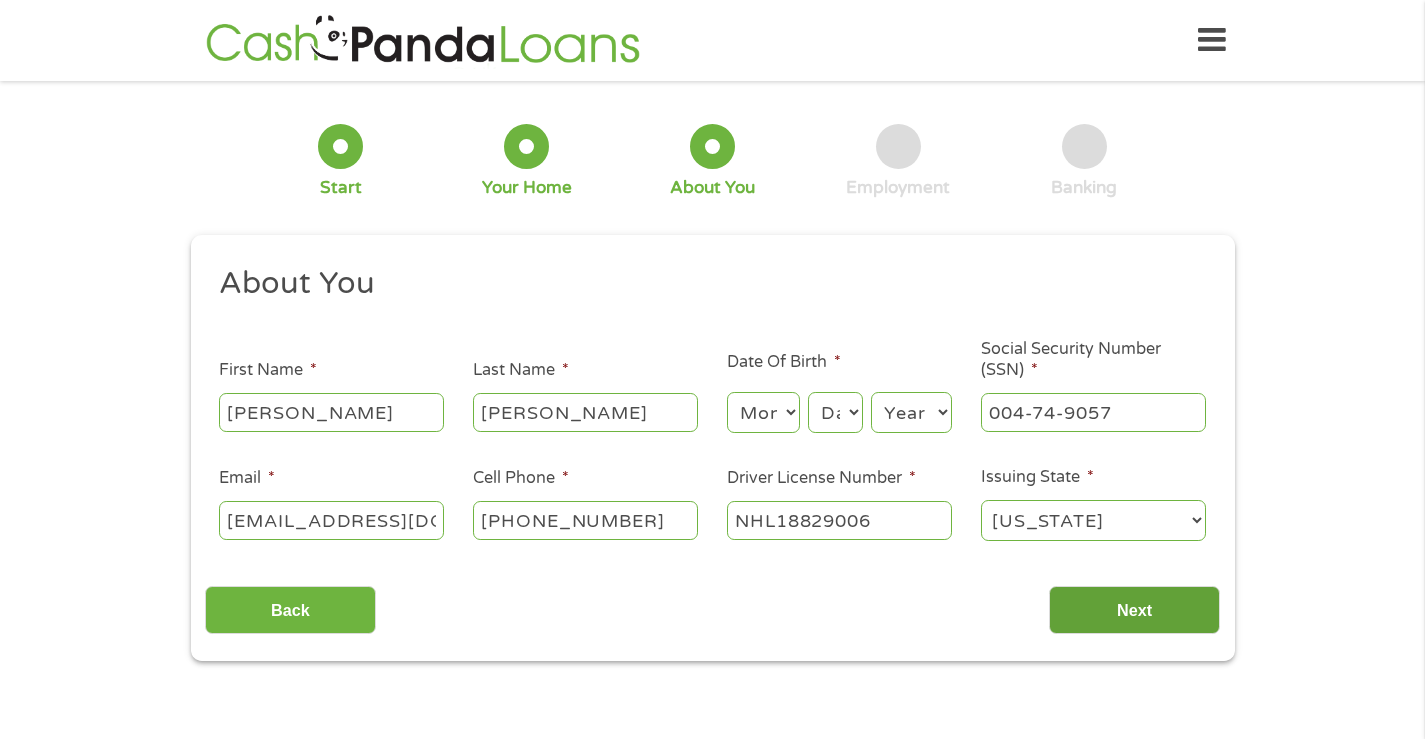 click on "Next" at bounding box center (1134, 610) 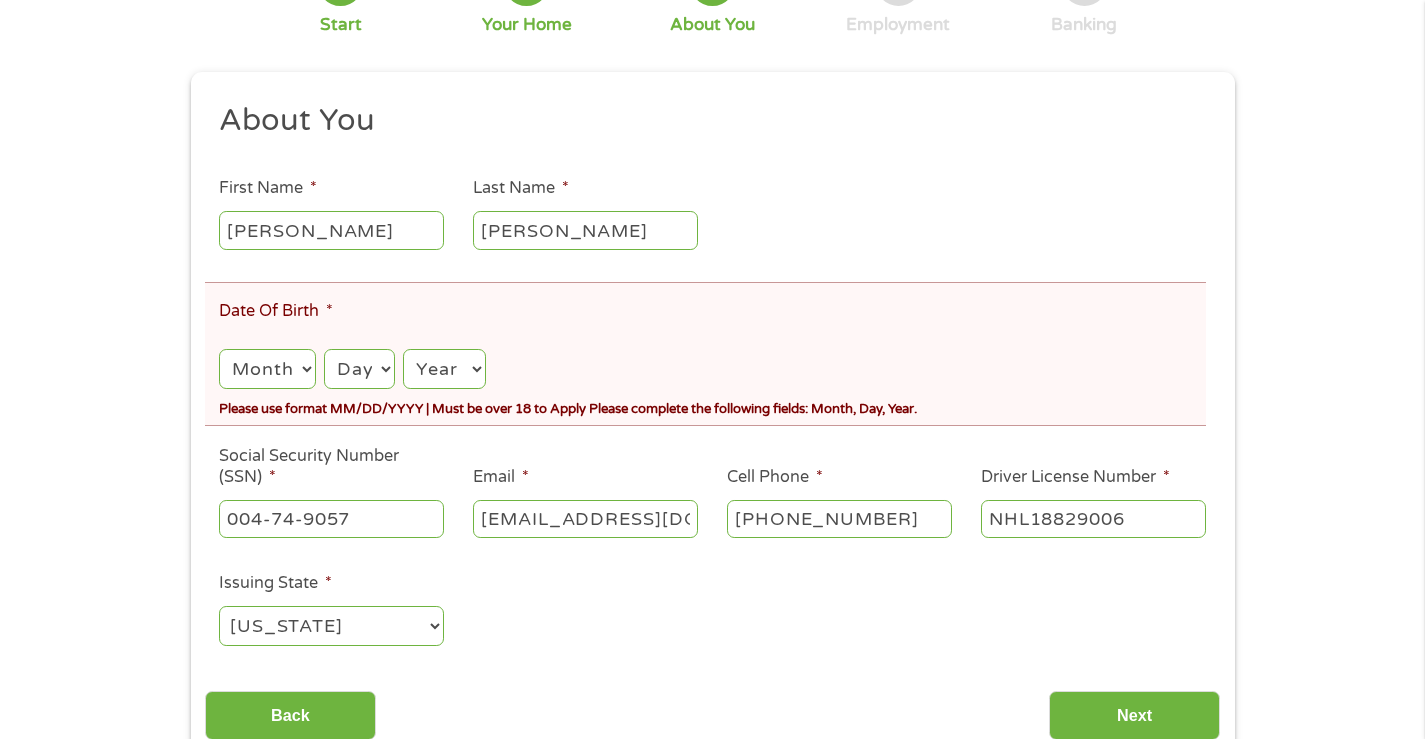 scroll, scrollTop: 300, scrollLeft: 0, axis: vertical 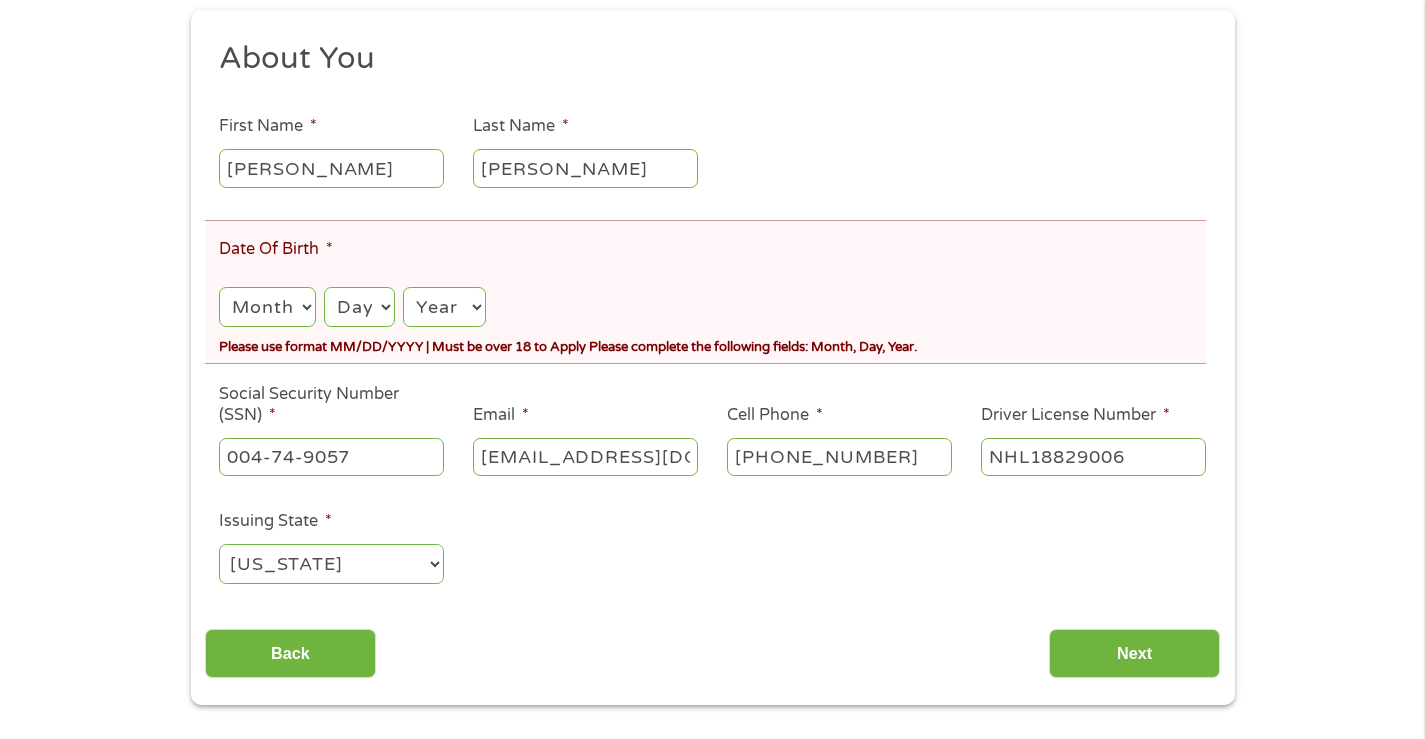 click on "Month 1 2 3 4 5 6 7 8 9 10 11 12" at bounding box center (267, 307) 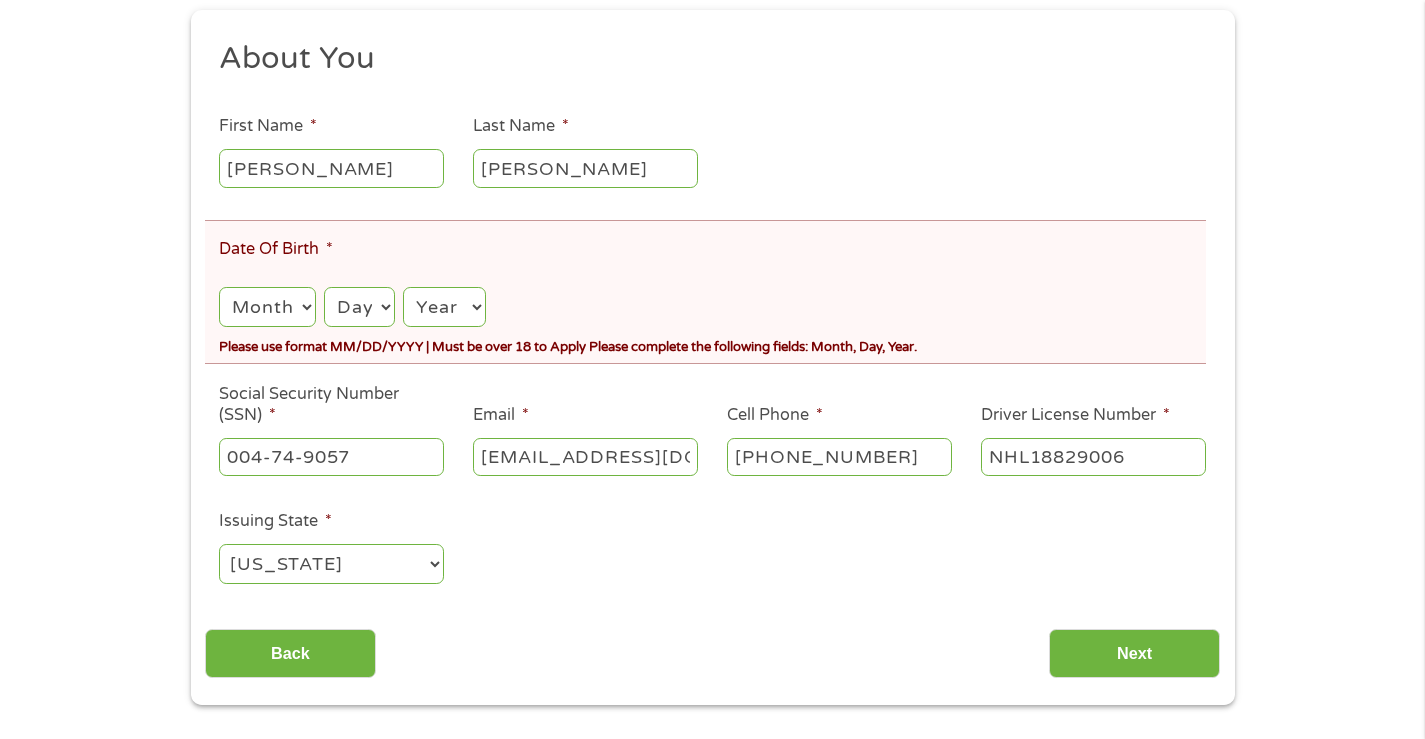 select on "4" 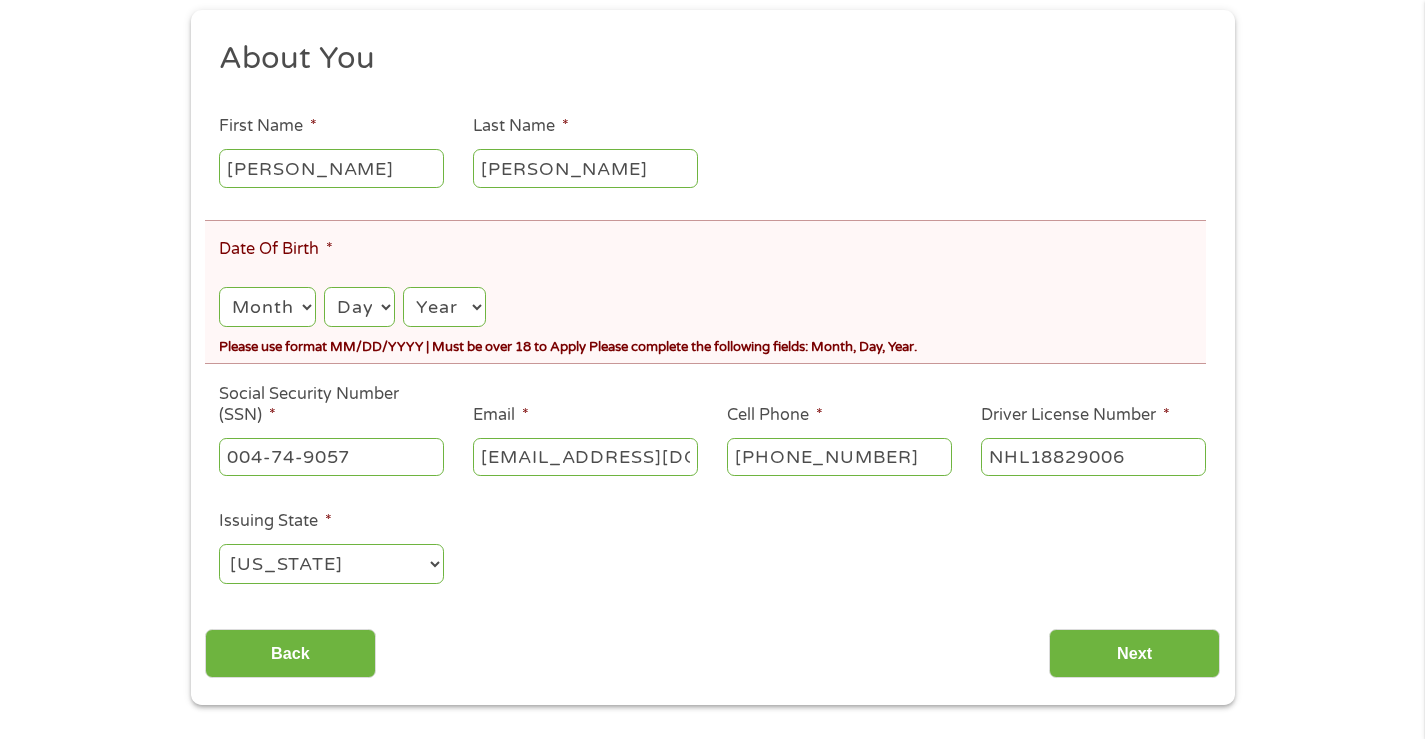 click on "Month 1 2 3 4 5 6 7 8 9 10 11 12" at bounding box center (267, 307) 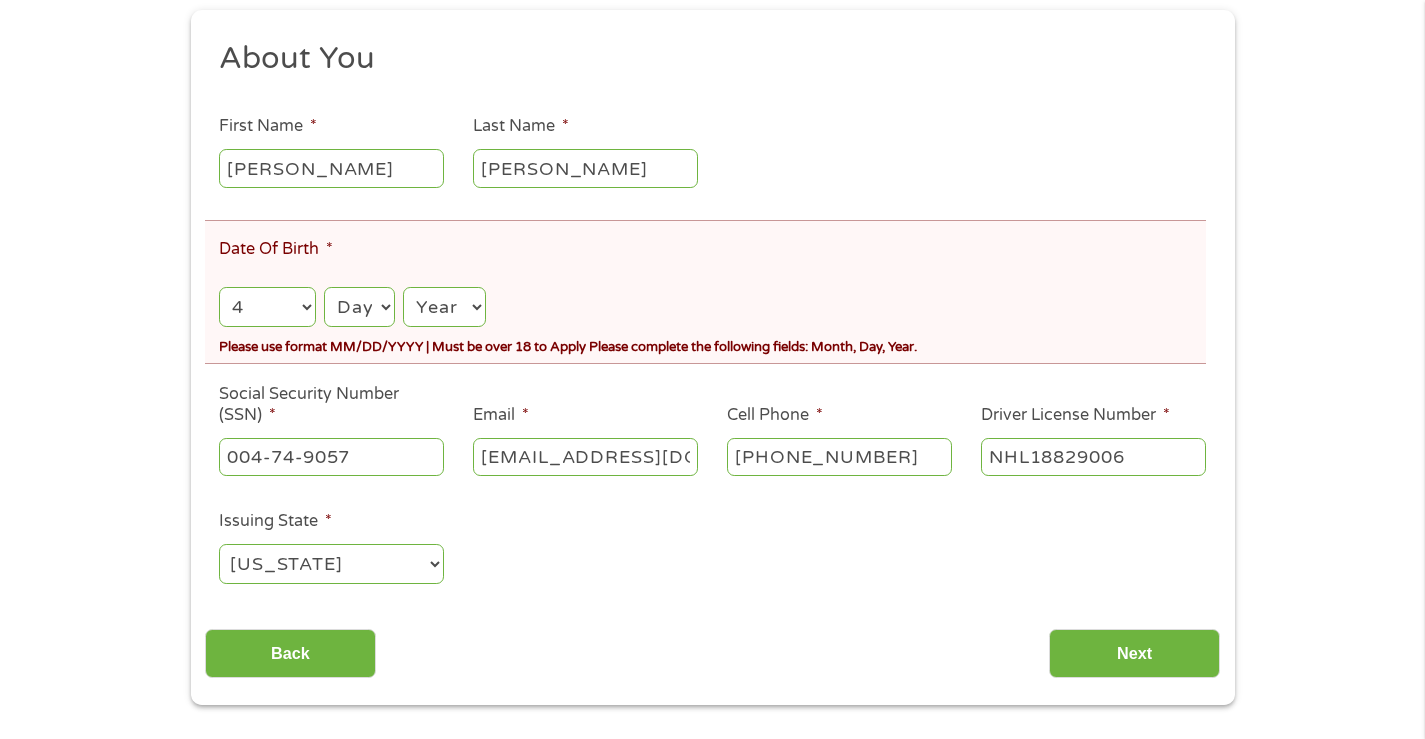 click on "Day 1 2 3 4 5 6 7 8 9 10 11 12 13 14 15 16 17 18 19 20 21 22 23 24 25 26 27 28 29 30 31" at bounding box center [359, 307] 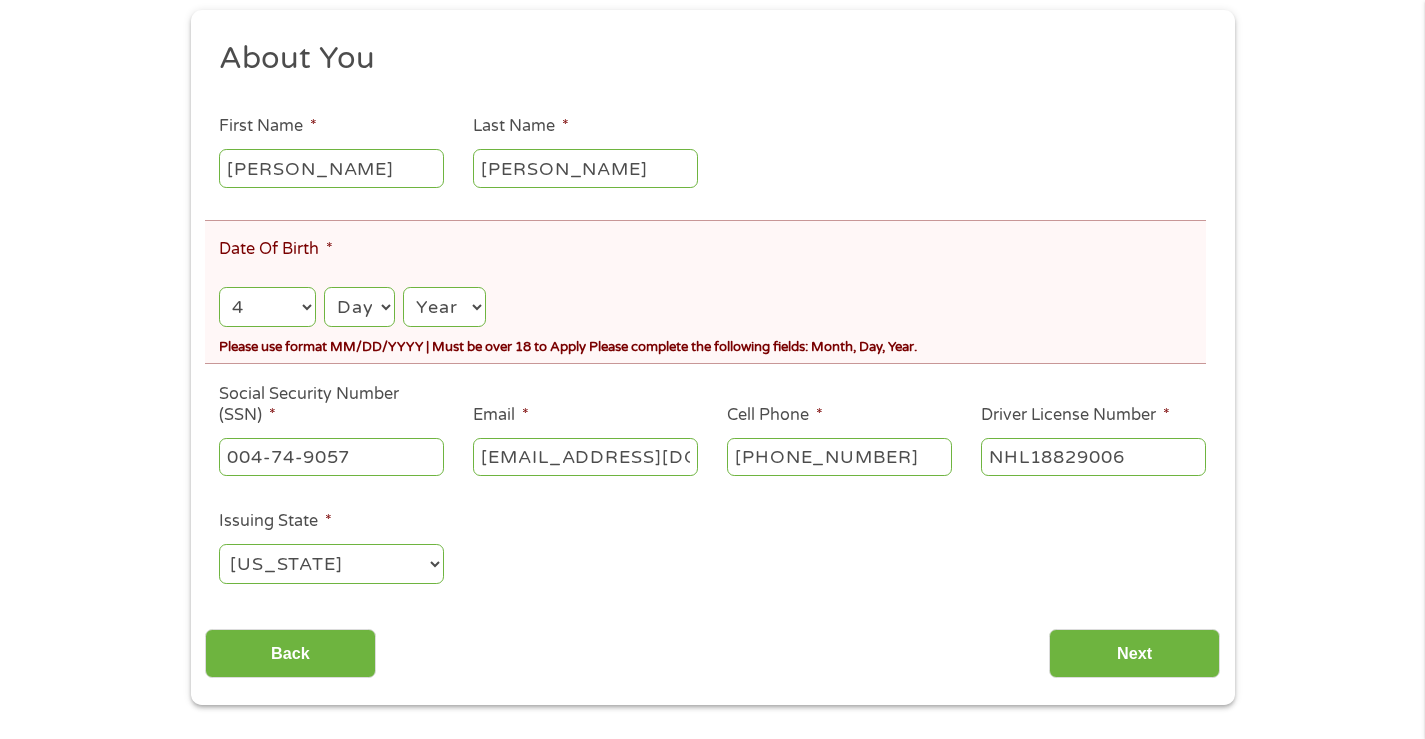 select on "21" 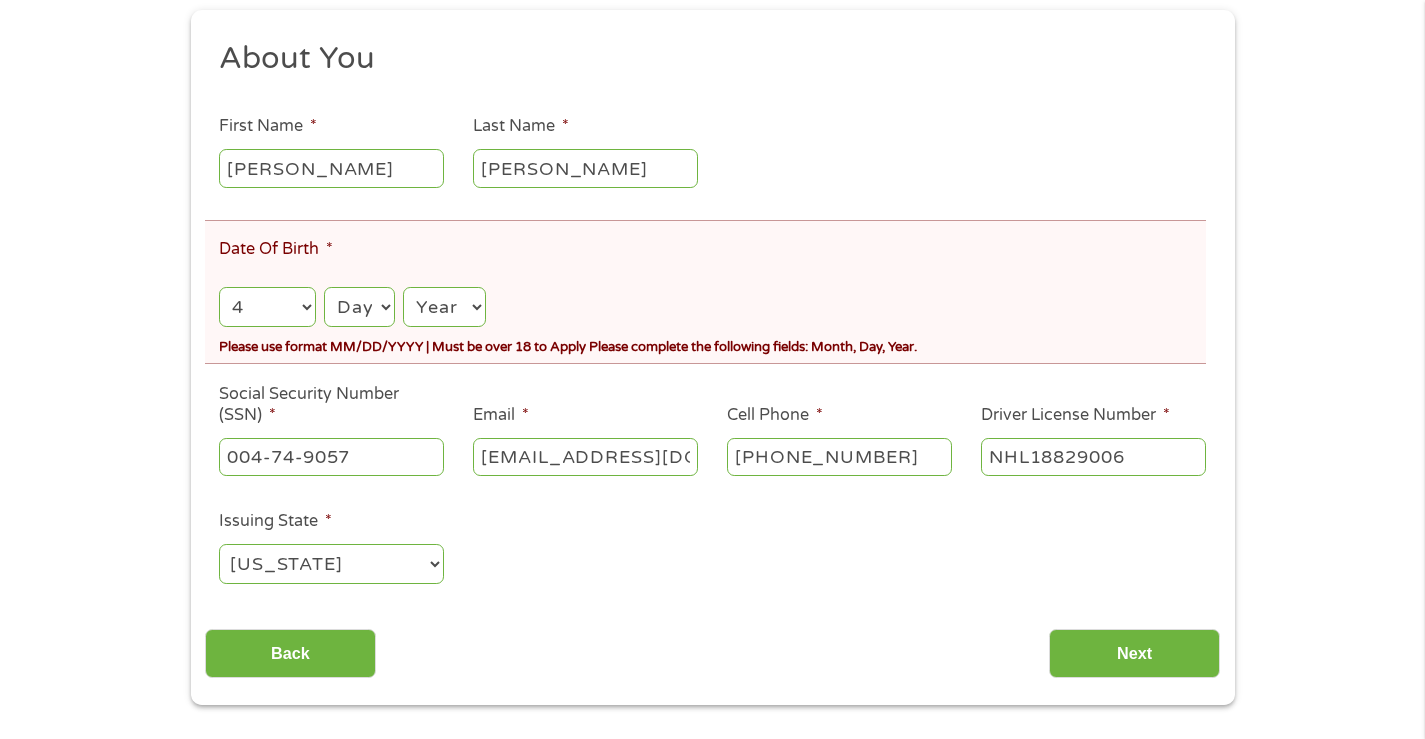 click on "Day 1 2 3 4 5 6 7 8 9 10 11 12 13 14 15 16 17 18 19 20 21 22 23 24 25 26 27 28 29 30 31" at bounding box center [359, 307] 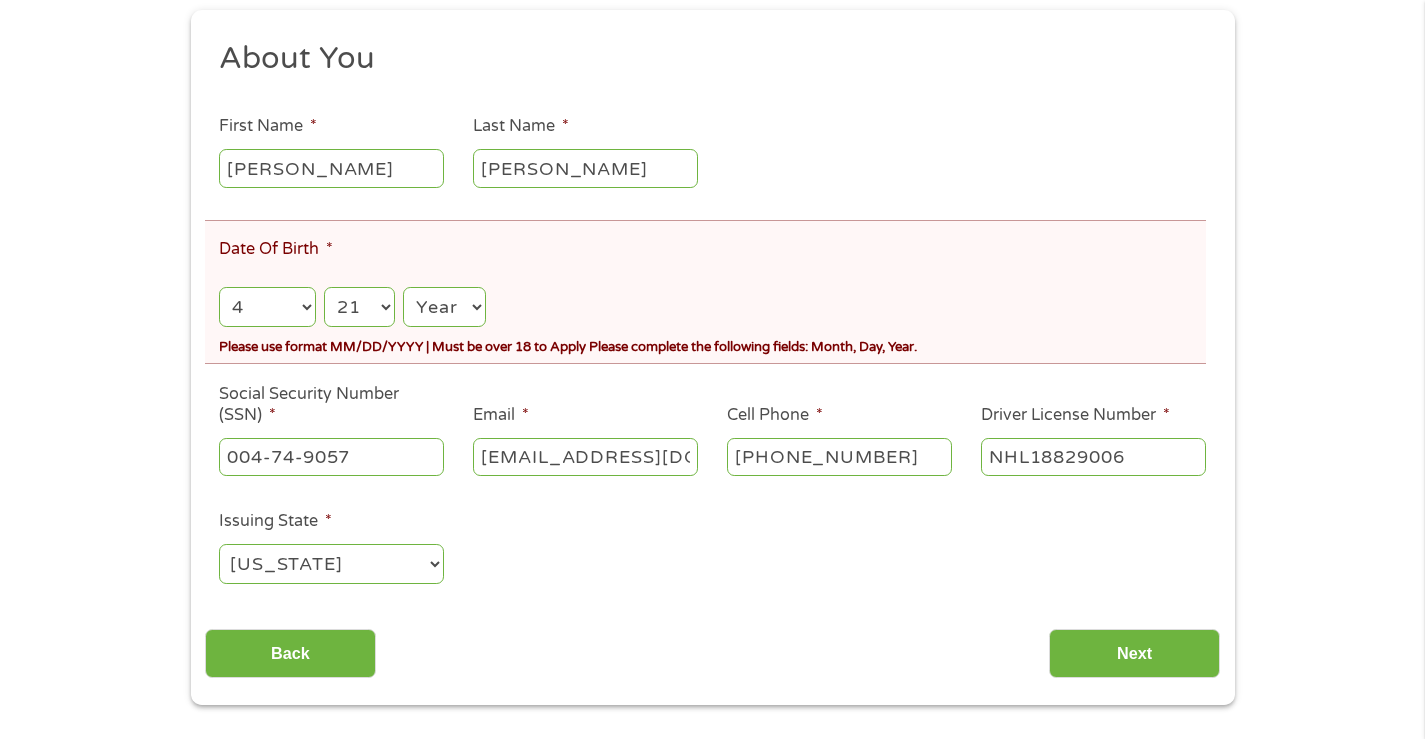 click on "Year [DATE] 2006 2005 2004 2003 2002 2001 2000 1999 1998 1997 1996 1995 1994 1993 1992 1991 1990 1989 1988 1987 1986 1985 1984 1983 1982 1981 1980 1979 1978 1977 1976 1975 1974 1973 1972 1971 1970 1969 1968 1967 1966 1965 1964 1963 1962 1961 1960 1959 1958 1957 1956 1955 1954 1953 1952 1951 1950 1949 1948 1947 1946 1945 1944 1943 1942 1941 1940 1939 1938 1937 1936 1935 1934 1933 1932 1931 1930 1929 1928 1927 1926 1925 1924 1923 1922 1921 1920" at bounding box center (444, 307) 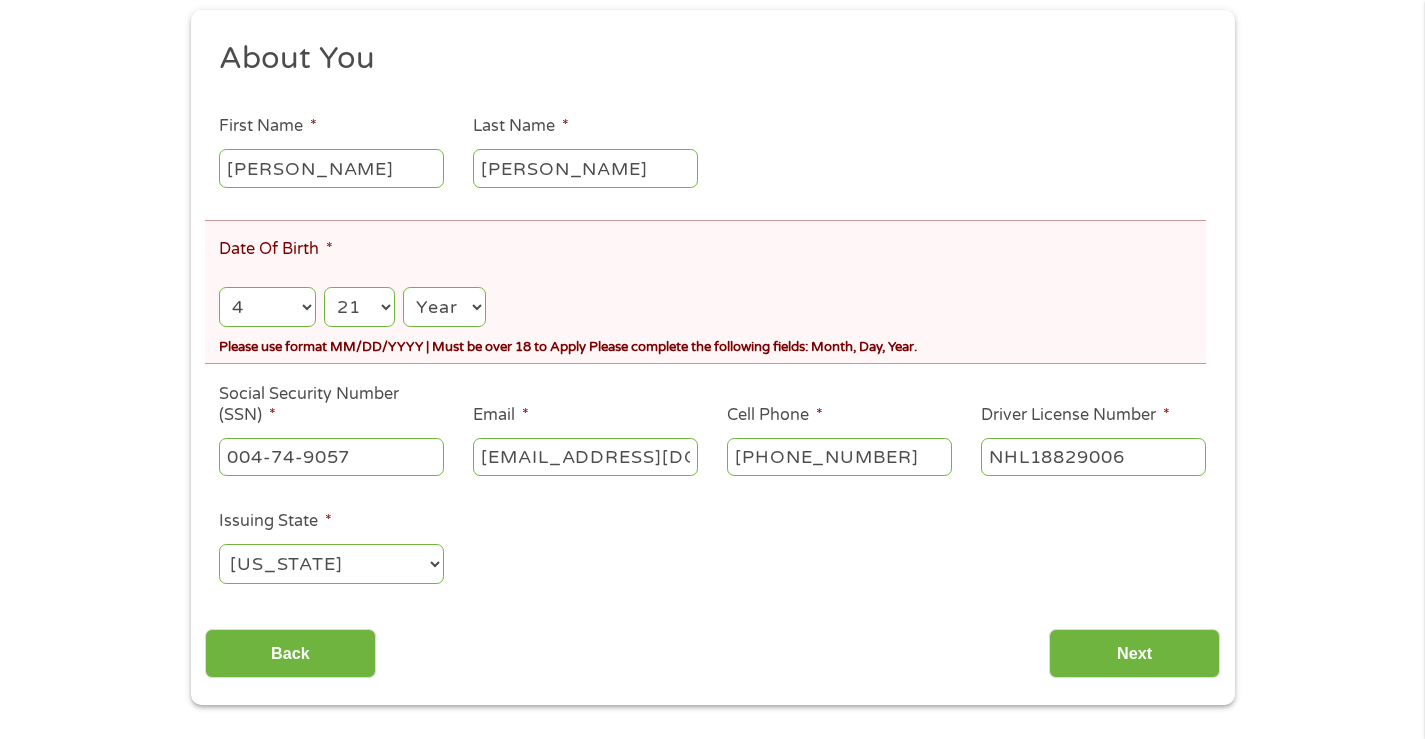select on "1969" 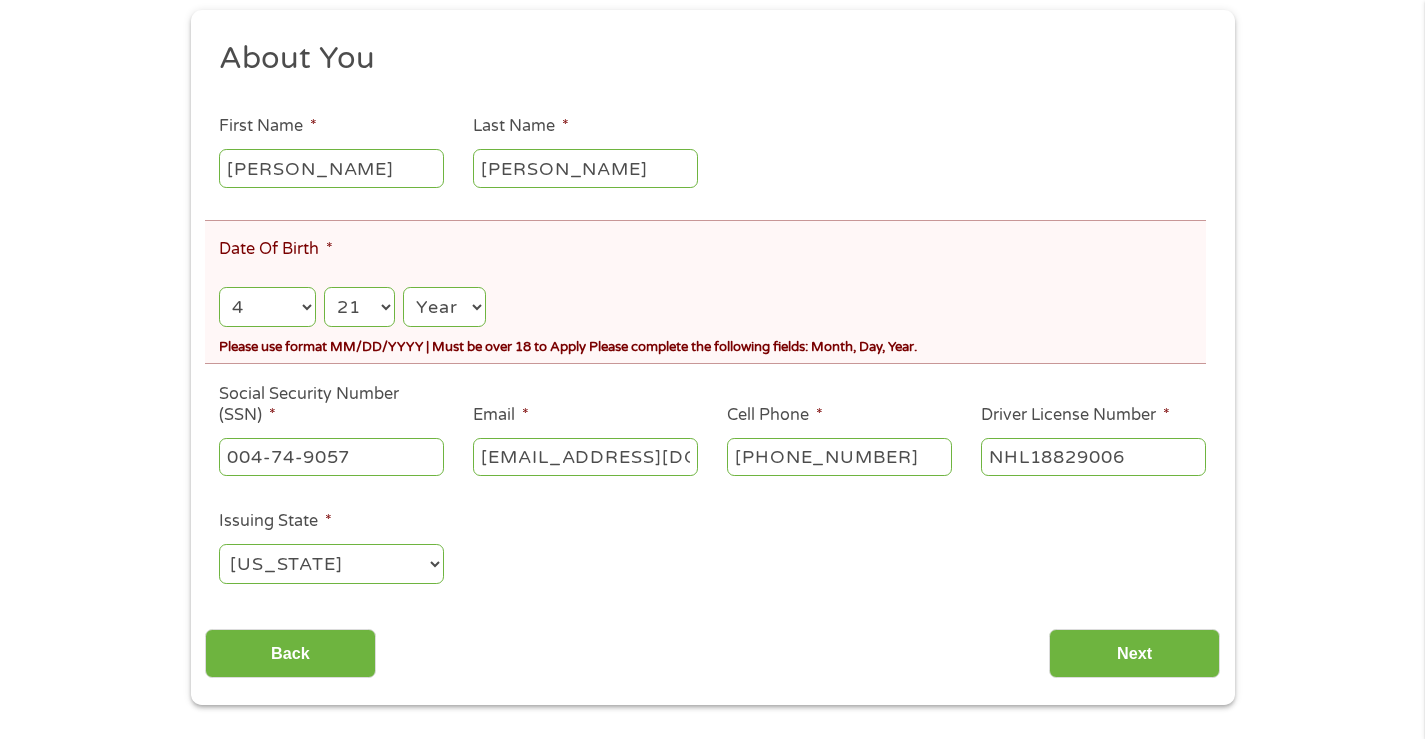 click on "Year [DATE] 2006 2005 2004 2003 2002 2001 2000 1999 1998 1997 1996 1995 1994 1993 1992 1991 1990 1989 1988 1987 1986 1985 1984 1983 1982 1981 1980 1979 1978 1977 1976 1975 1974 1973 1972 1971 1970 1969 1968 1967 1966 1965 1964 1963 1962 1961 1960 1959 1958 1957 1956 1955 1954 1953 1952 1951 1950 1949 1948 1947 1946 1945 1944 1943 1942 1941 1940 1939 1938 1937 1936 1935 1934 1933 1932 1931 1930 1929 1928 1927 1926 1925 1924 1923 1922 1921 1920" at bounding box center (444, 307) 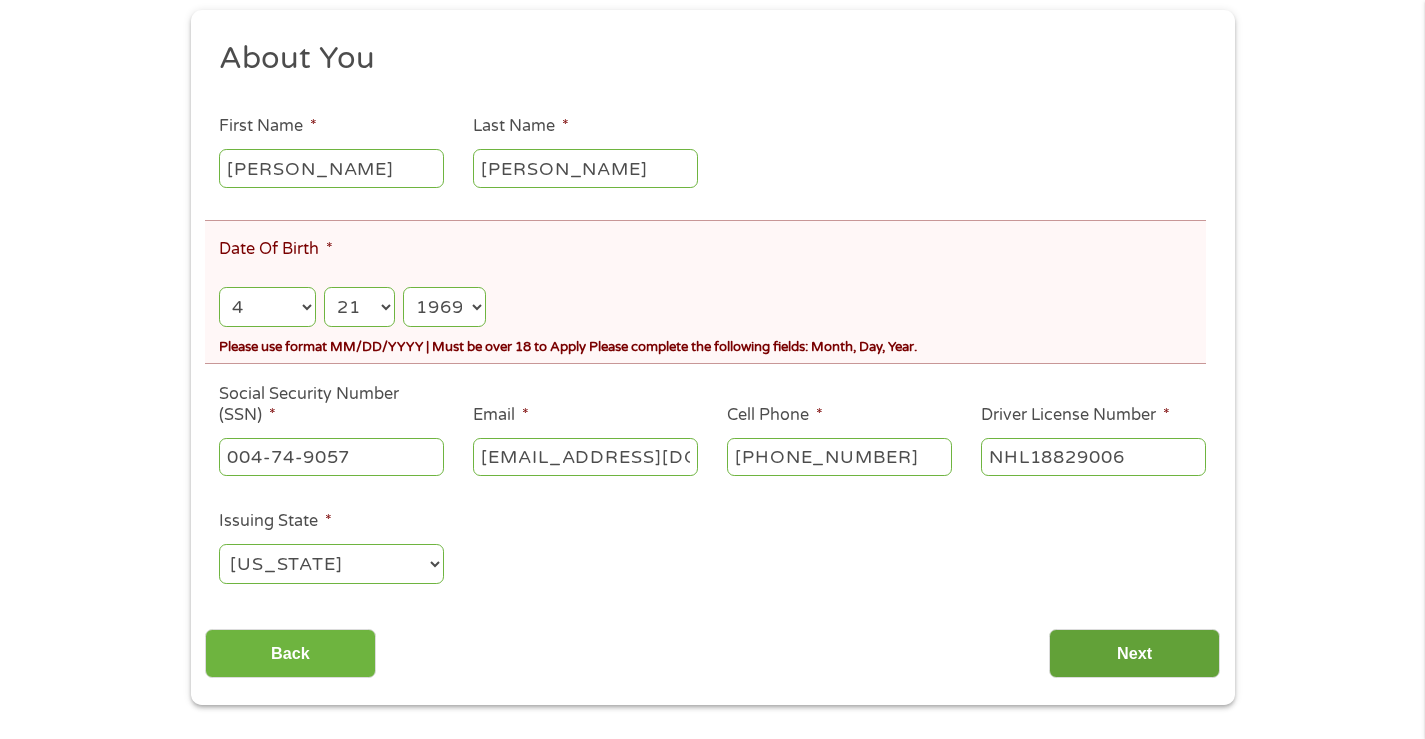 click on "Next" at bounding box center [1134, 653] 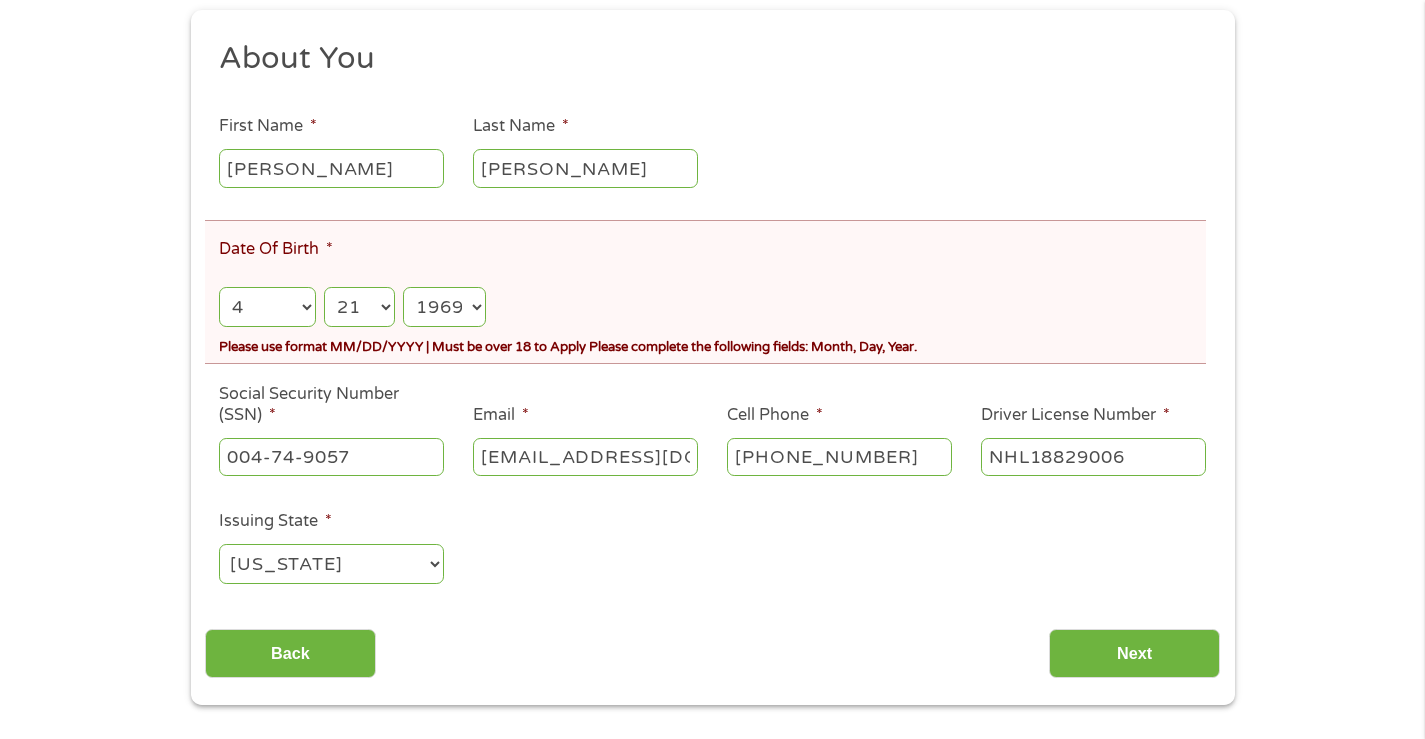 scroll, scrollTop: 8, scrollLeft: 8, axis: both 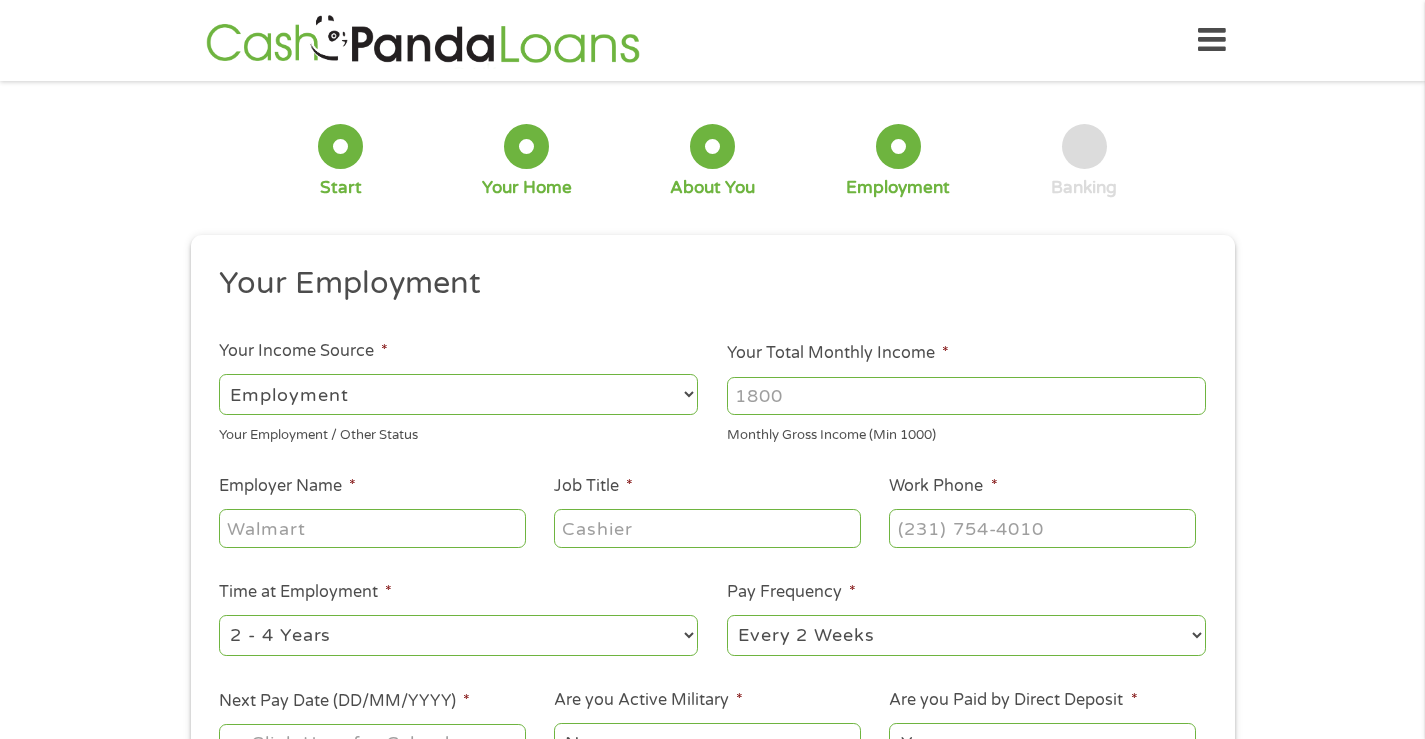 click on "--- Choose one --- Employment [DEMOGRAPHIC_DATA] Benefits" at bounding box center (458, 394) 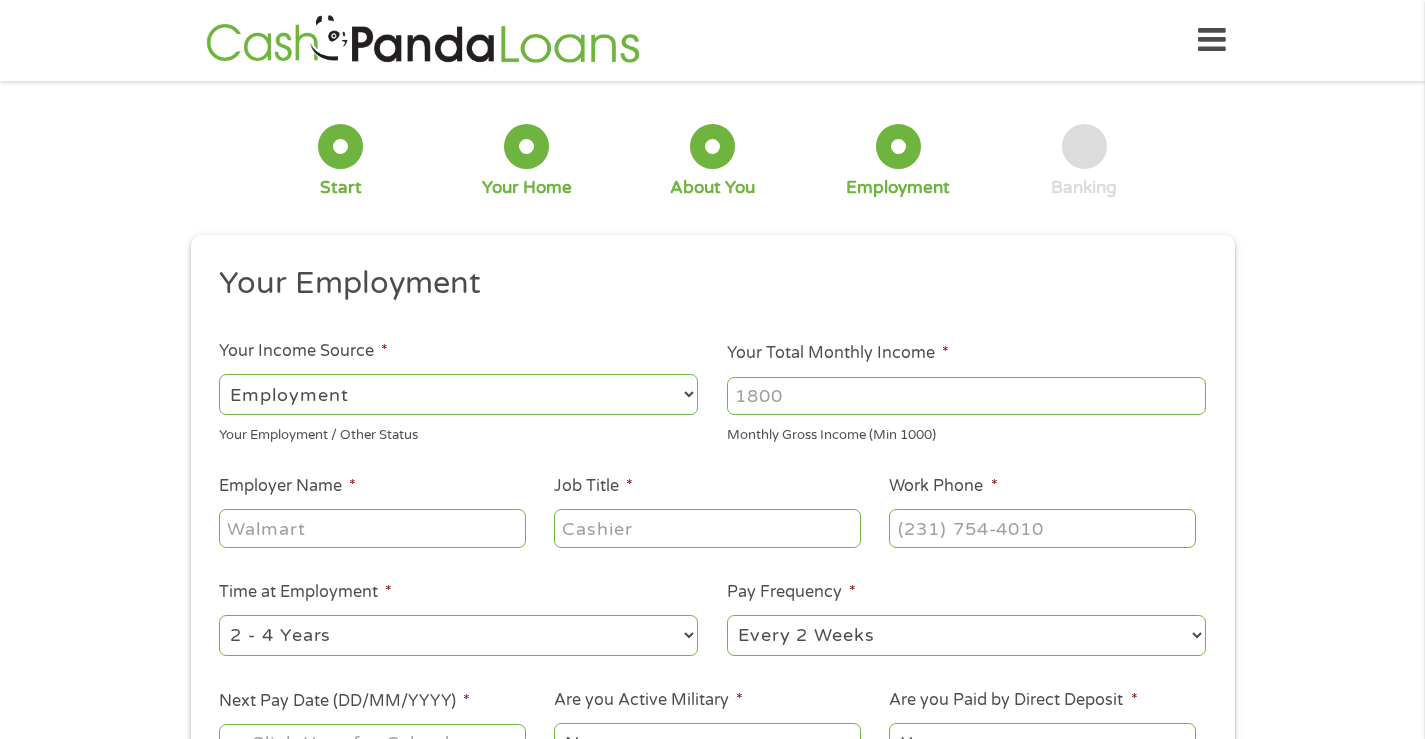 click on "--- Choose one --- Employment [DEMOGRAPHIC_DATA] Benefits" at bounding box center [458, 394] 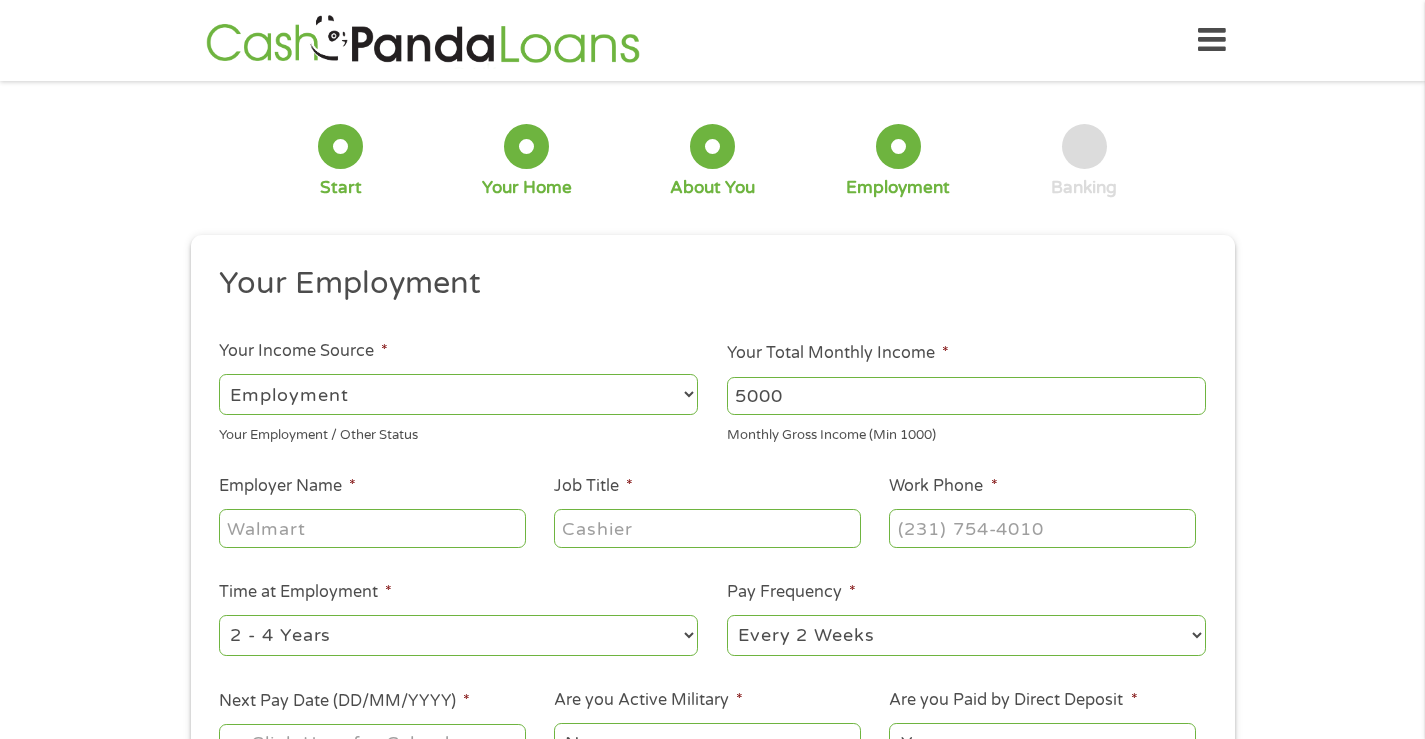 click on "Employer Name *" at bounding box center (372, 528) 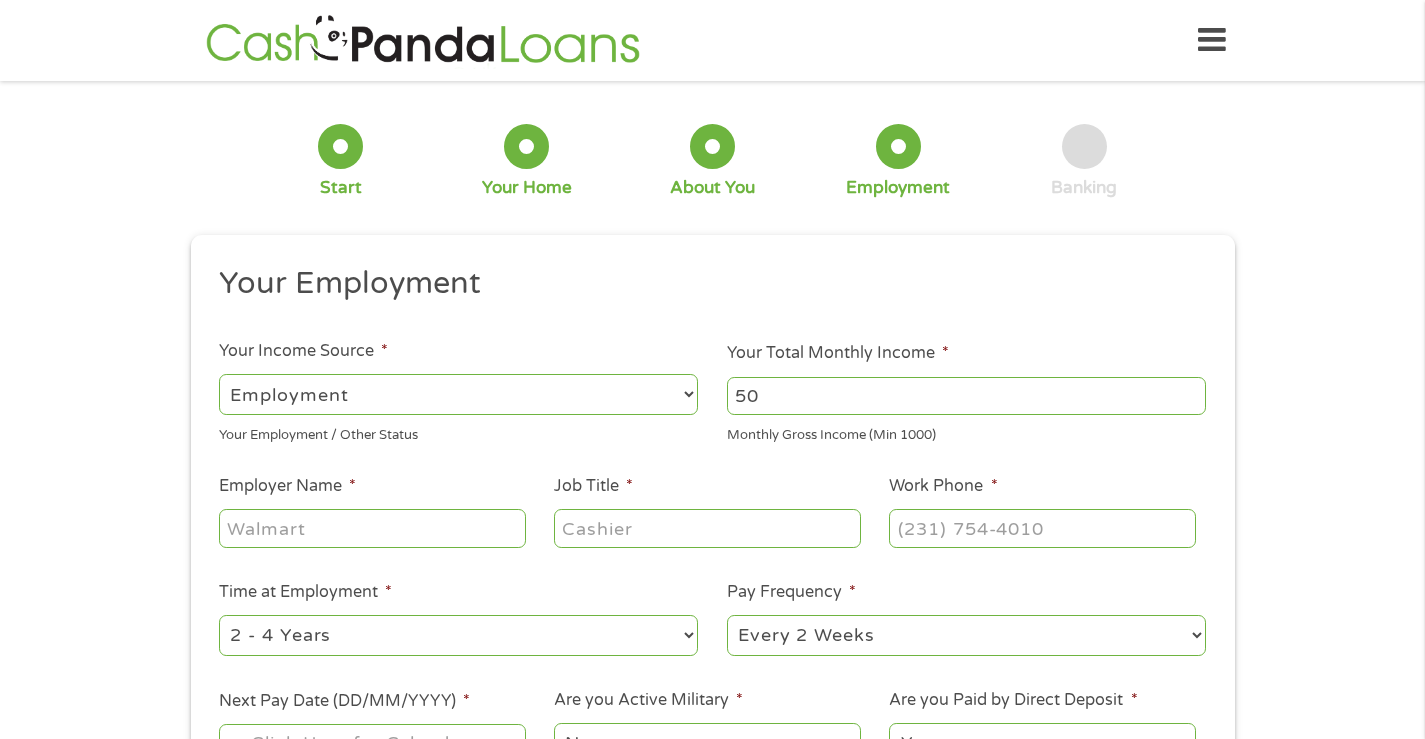 type on "5" 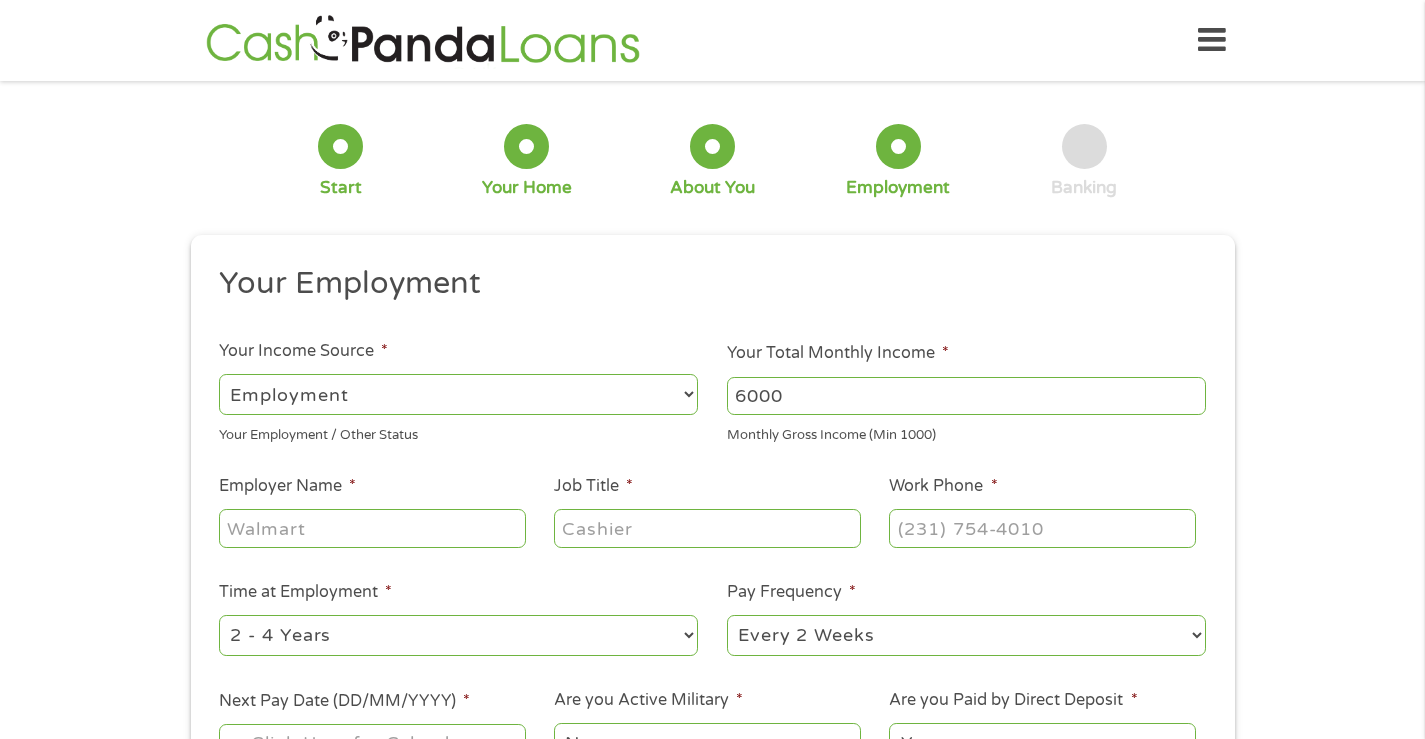 type on "6000" 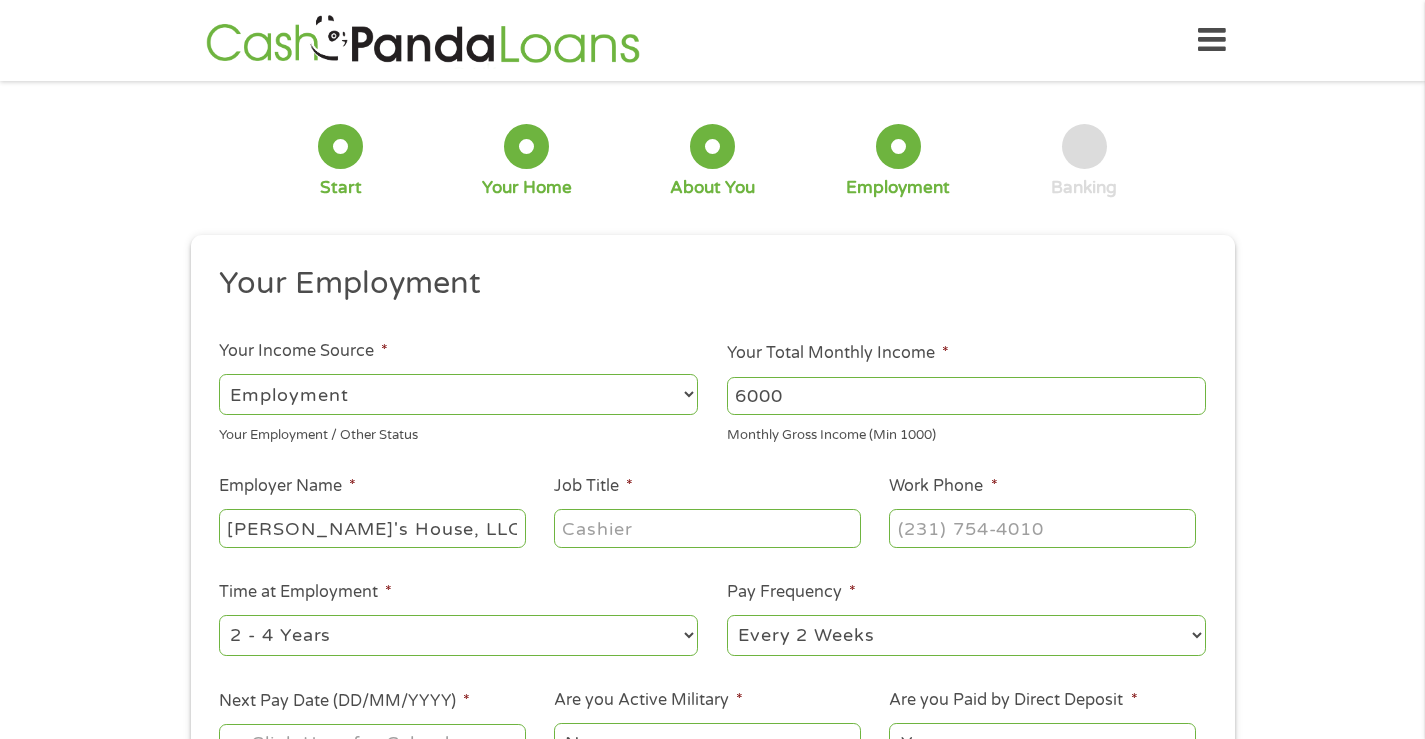 click on "Job Title *" at bounding box center [707, 528] 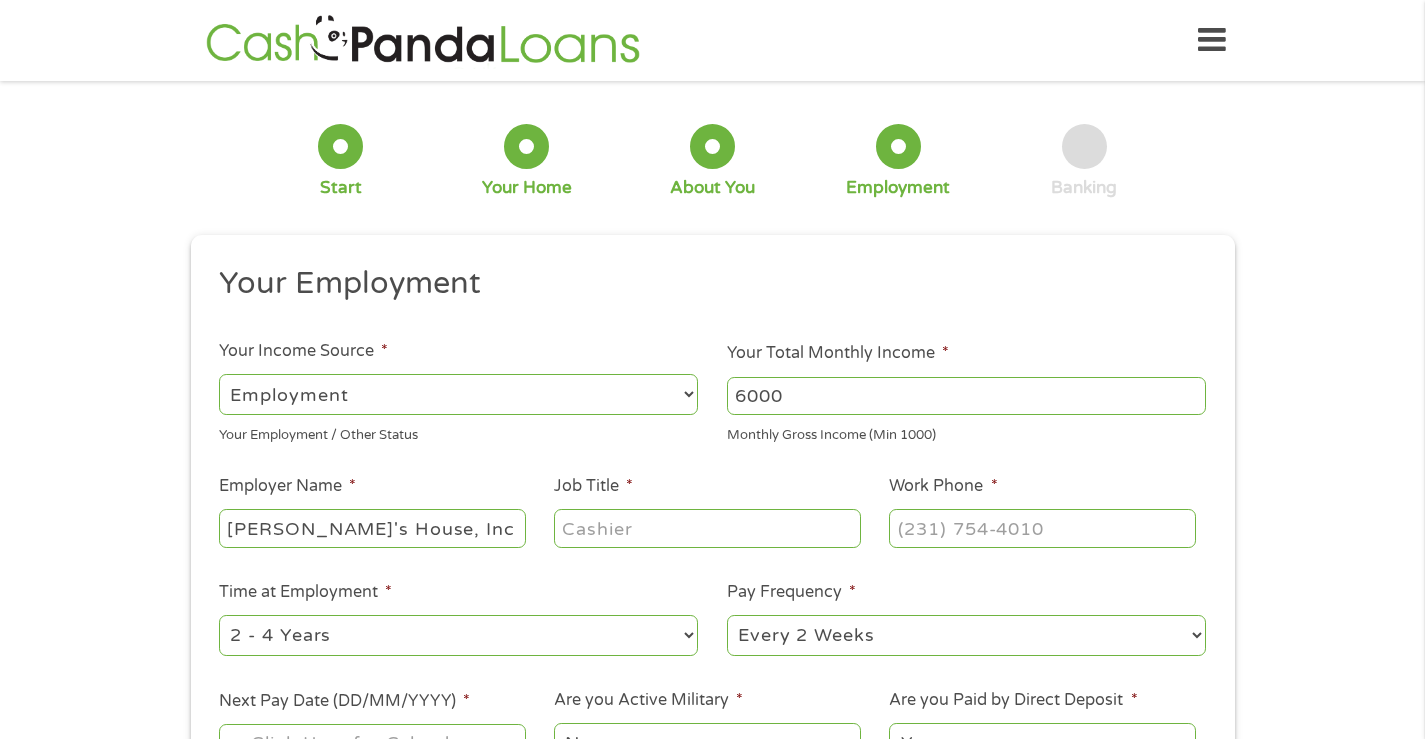 type on "[PERSON_NAME]'s House, Inc" 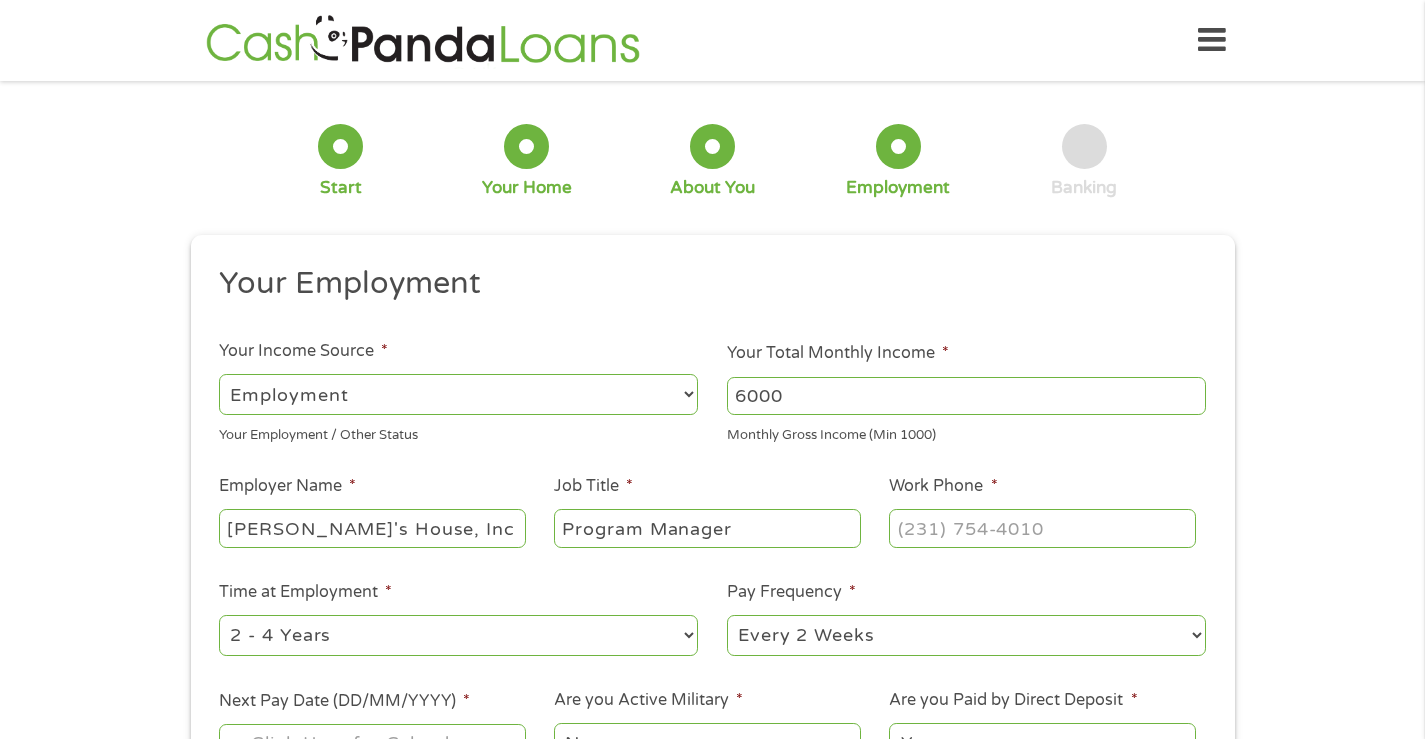type on "Program Manager" 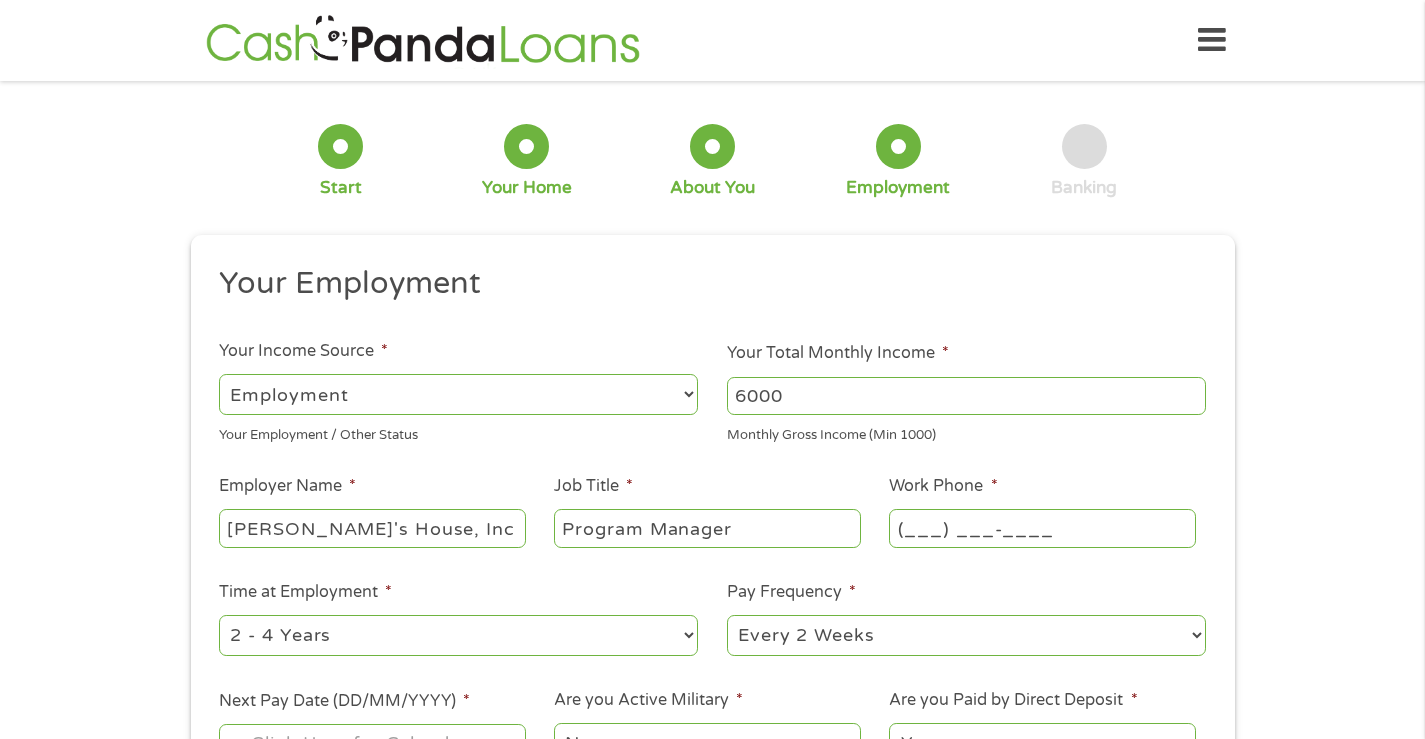 click on "(___) ___-____" at bounding box center [1042, 528] 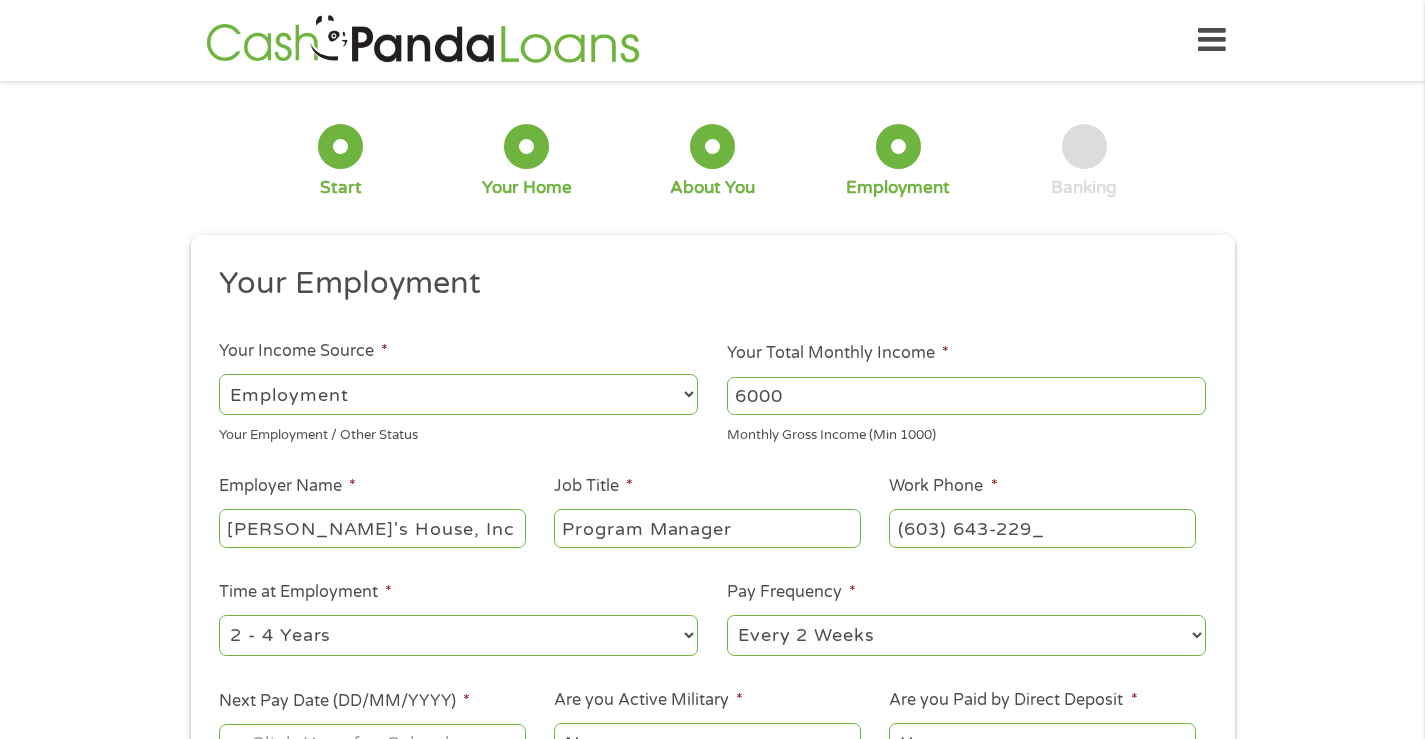 type on "[PHONE_NUMBER]" 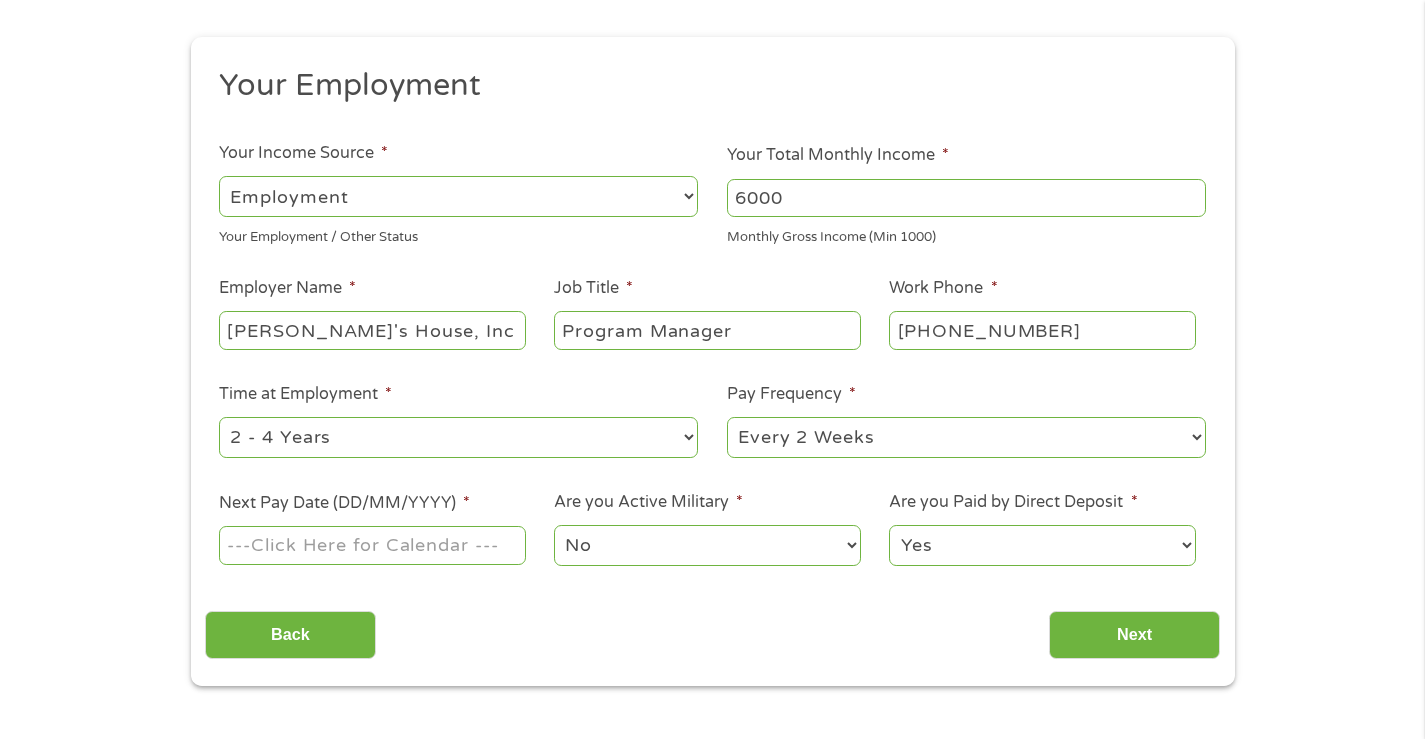 scroll, scrollTop: 200, scrollLeft: 0, axis: vertical 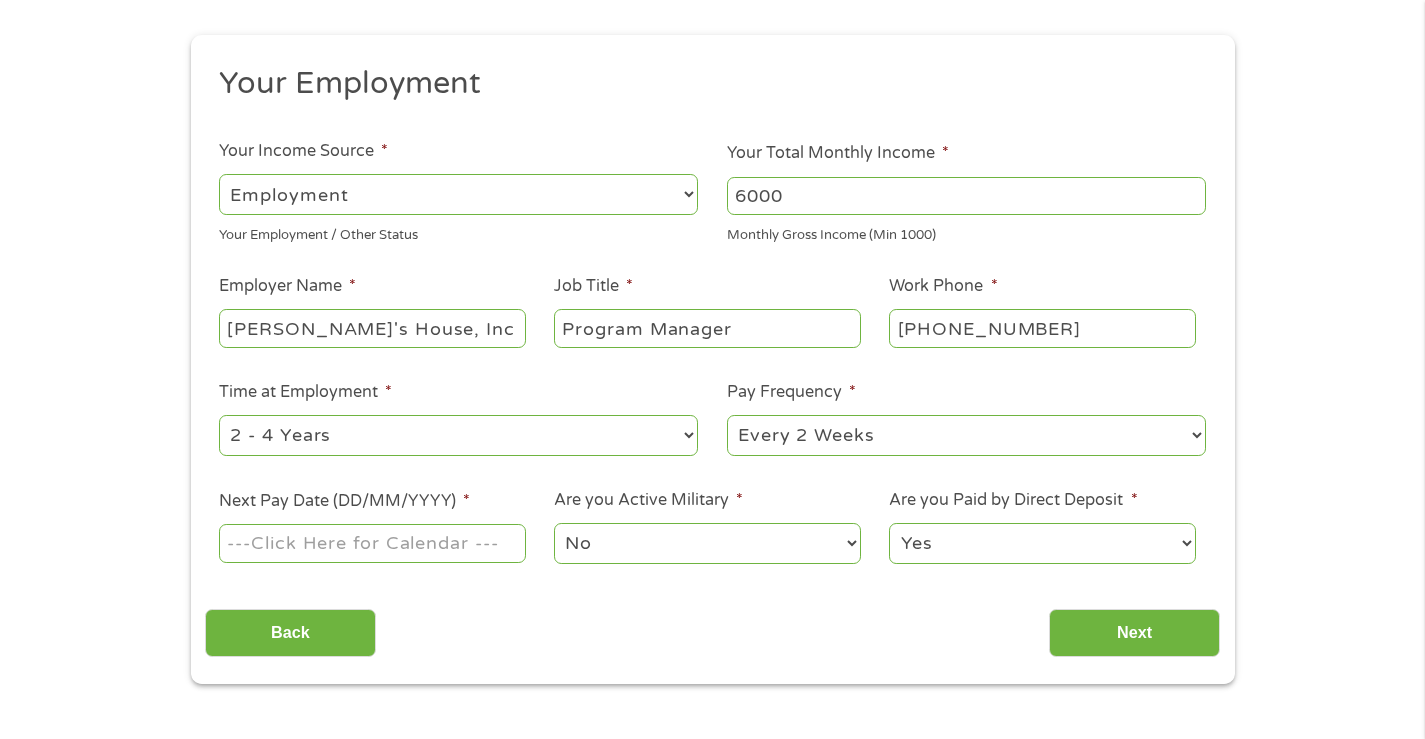 click on "--- Choose one --- 1 Year or less 1 - 2 Years 2 - 4 Years Over 4 Years" at bounding box center [458, 435] 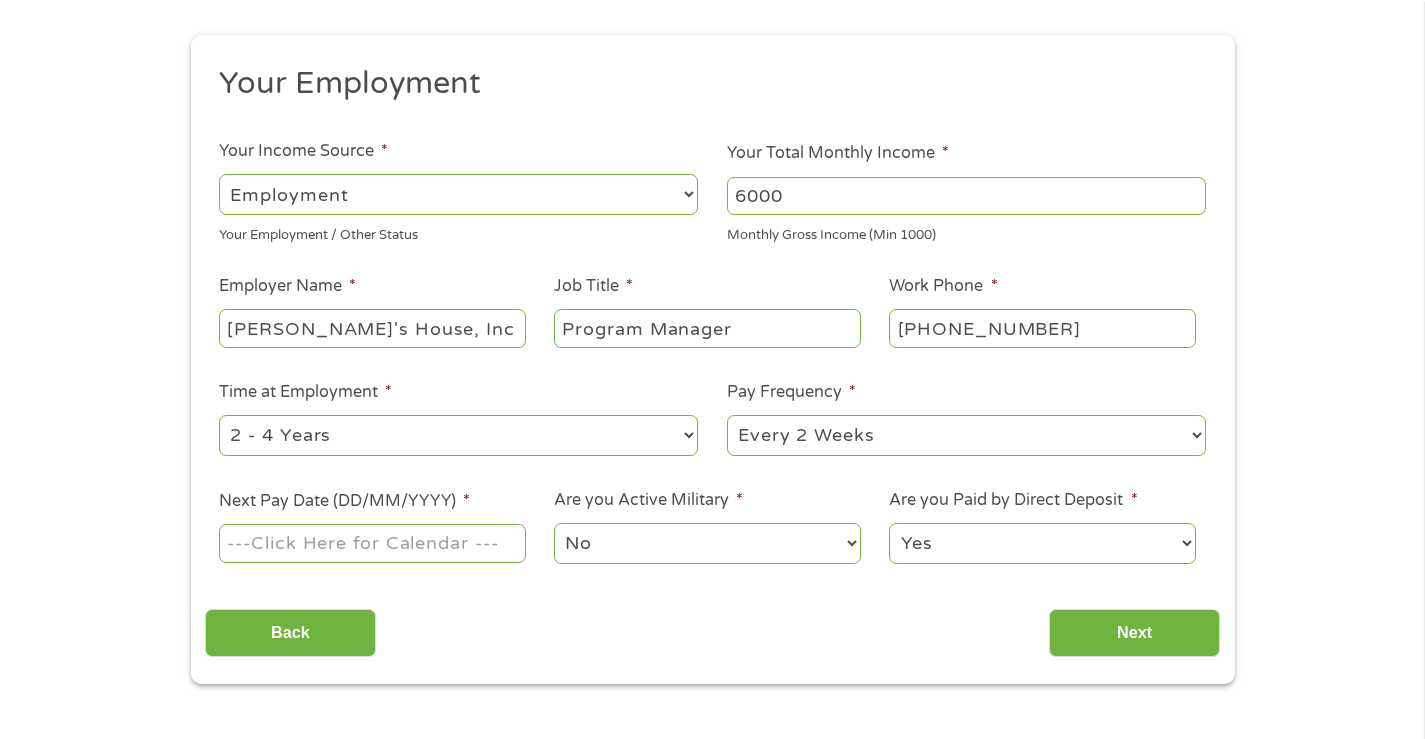 select on "60months" 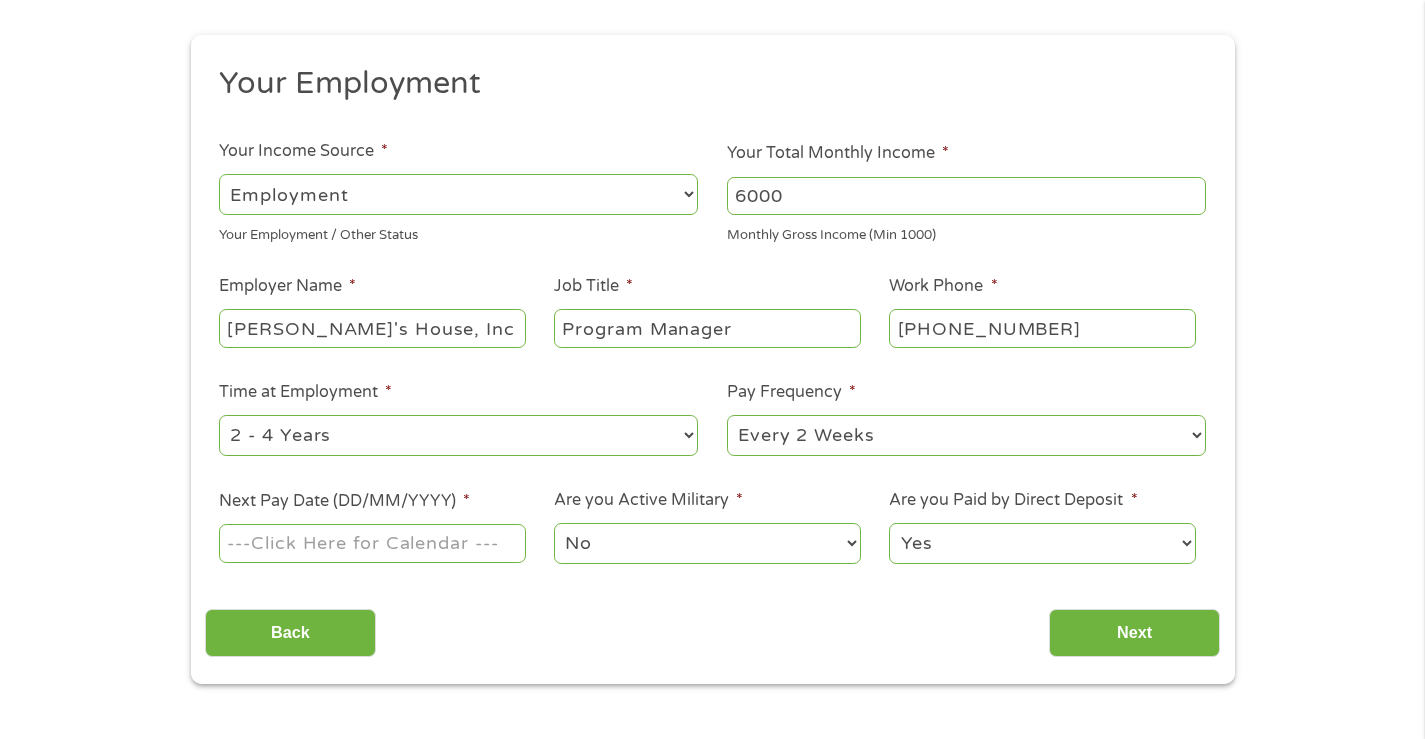 click on "--- Choose one --- 1 Year or less 1 - 2 Years 2 - 4 Years Over 4 Years" at bounding box center (458, 435) 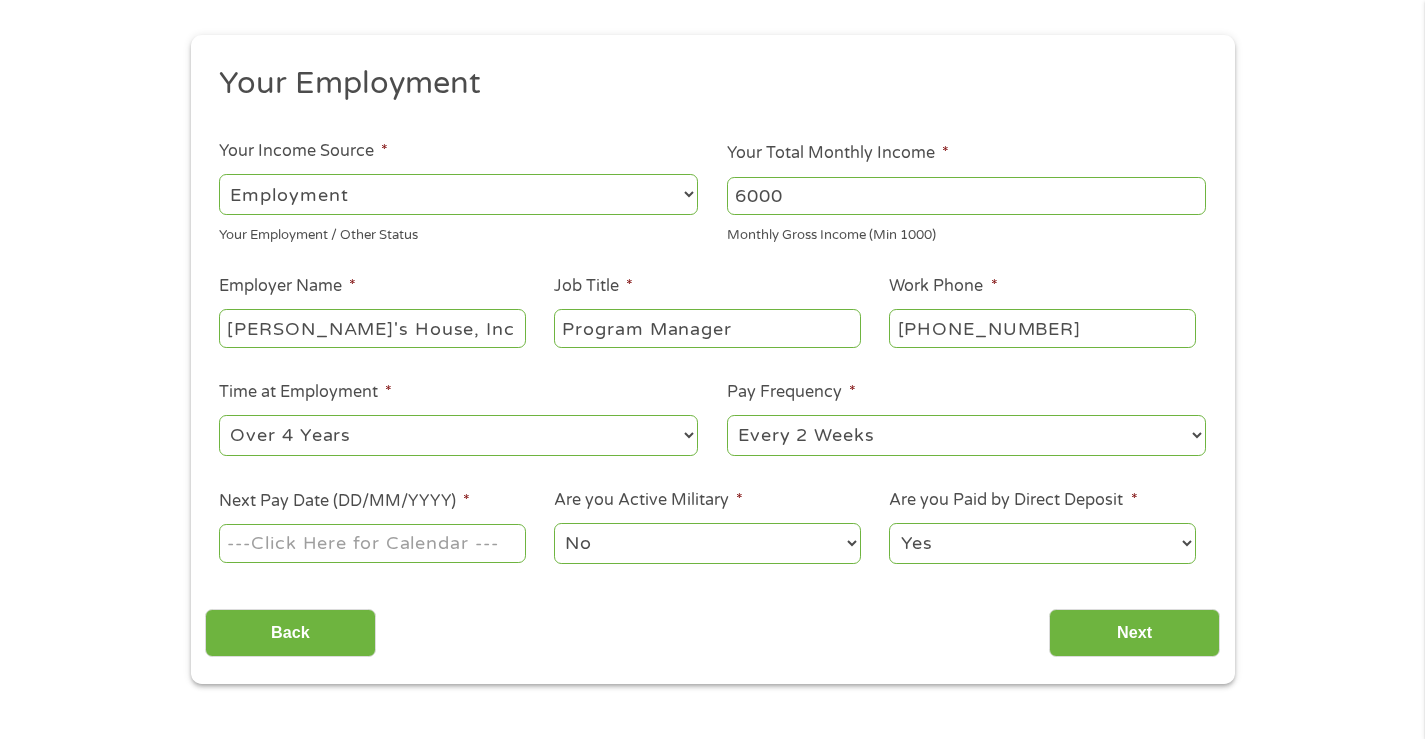 click on "Next Pay Date (DD/MM/YYYY) *" at bounding box center (372, 543) 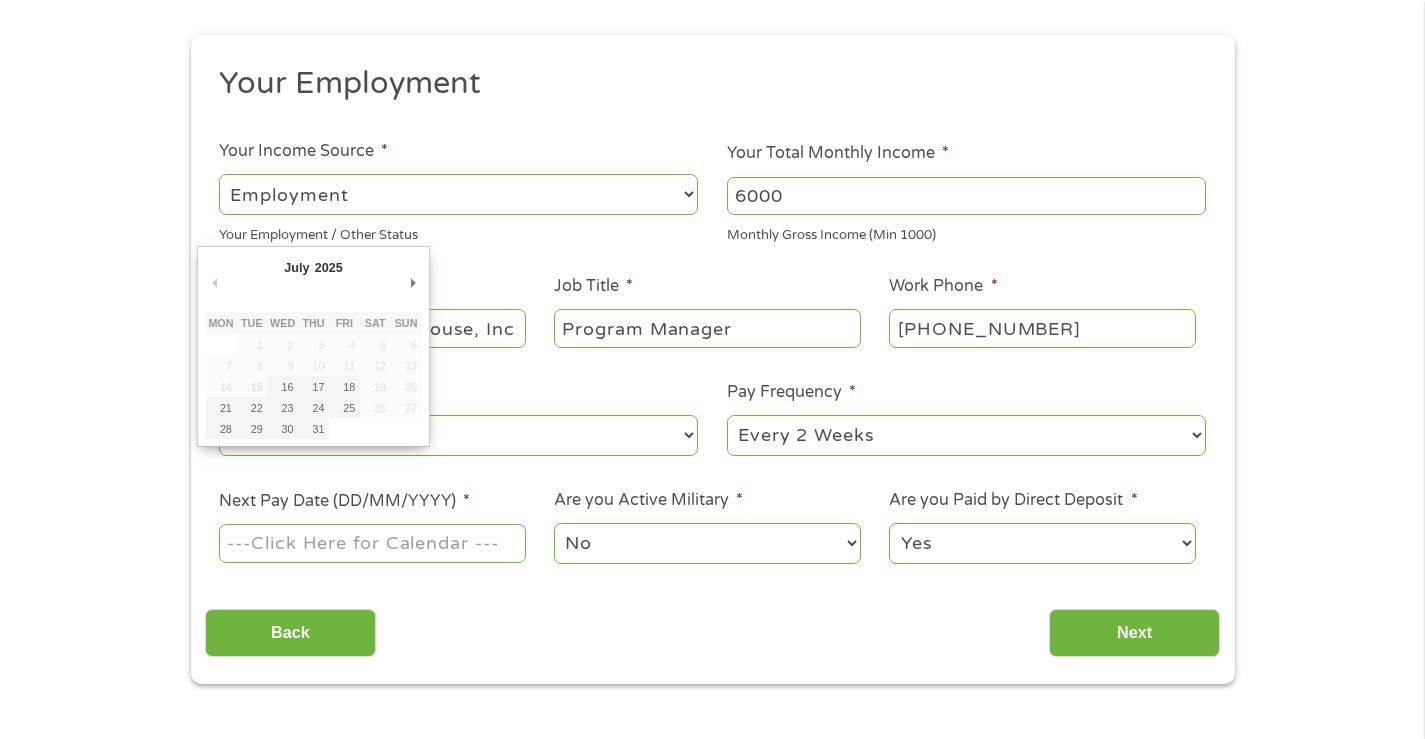 click on "Next Pay Date (DD/MM/YYYY) *" at bounding box center [372, 543] 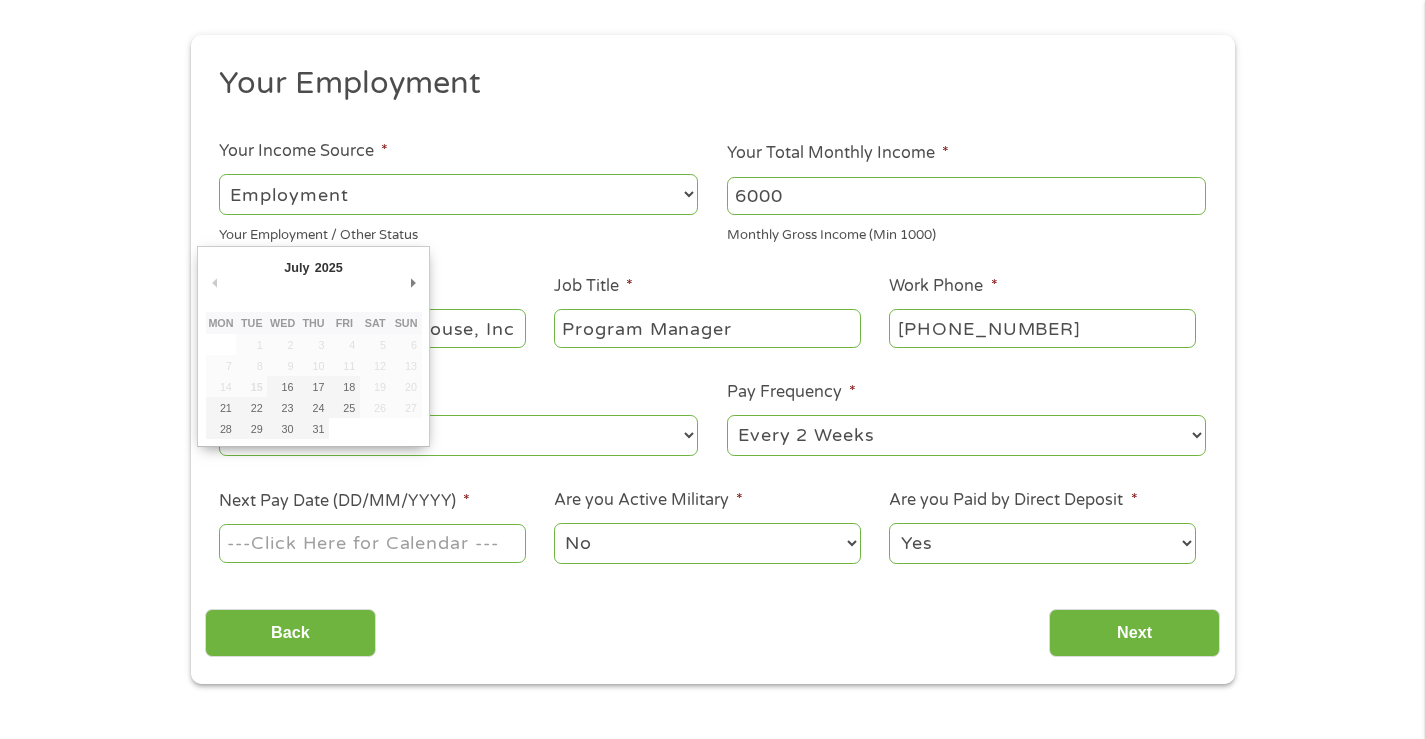 click on "Next Pay Date (DD/MM/YYYY) *" at bounding box center [372, 543] 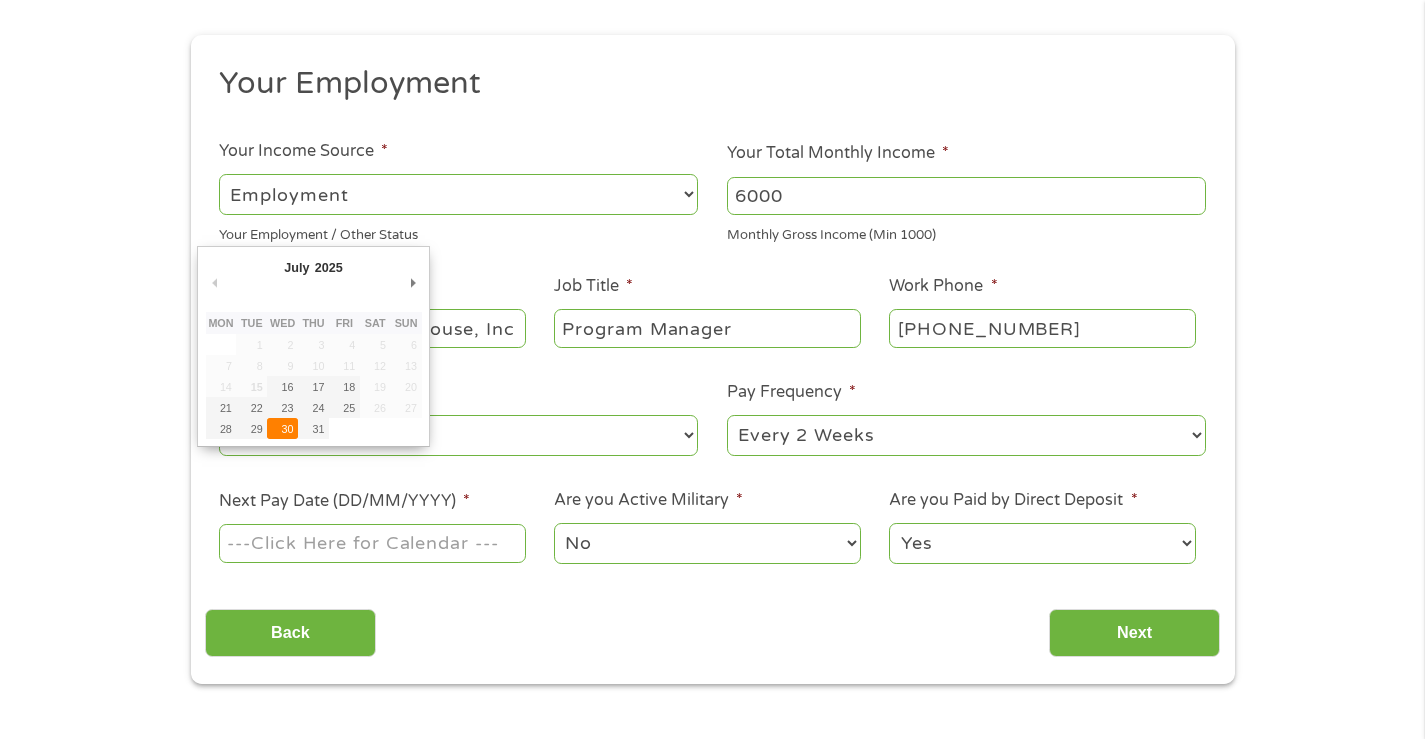 type on "[DATE]" 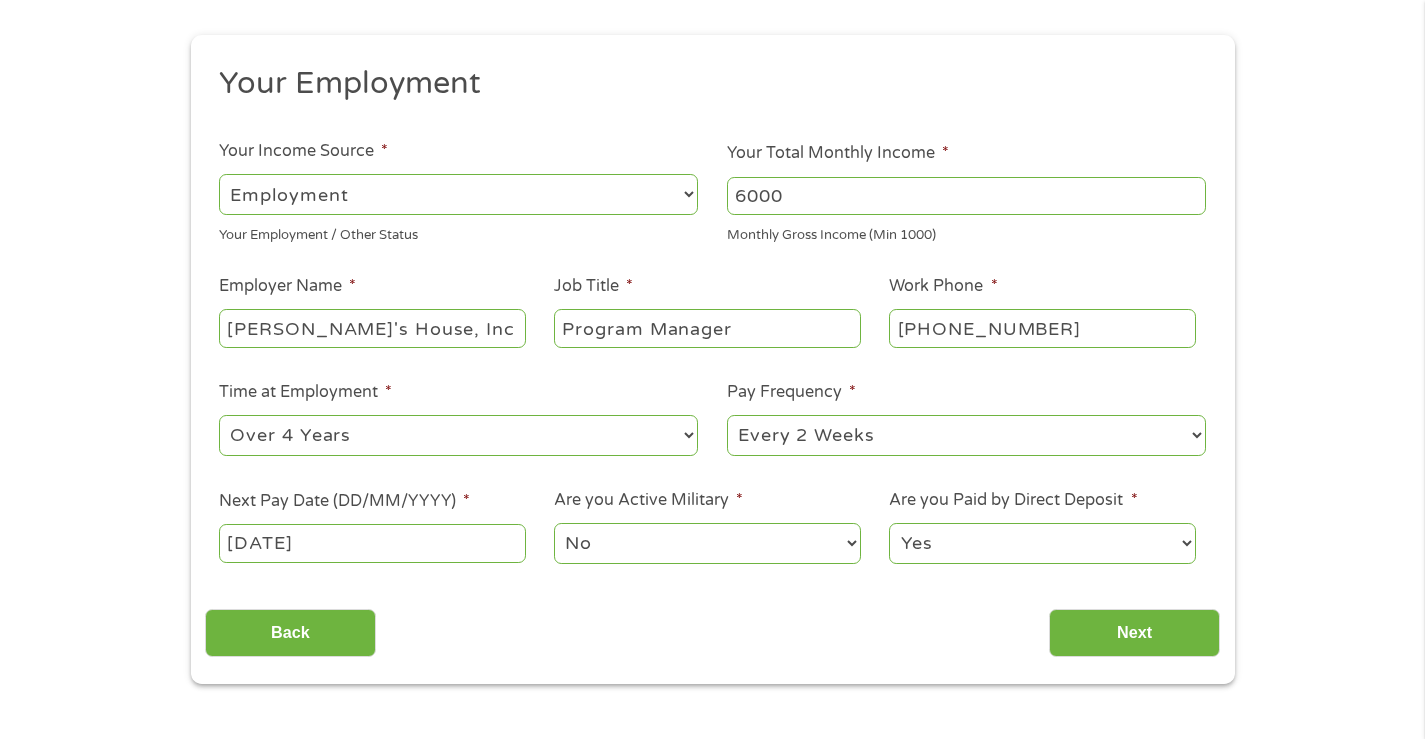 click on "Yes No" at bounding box center [1042, 543] 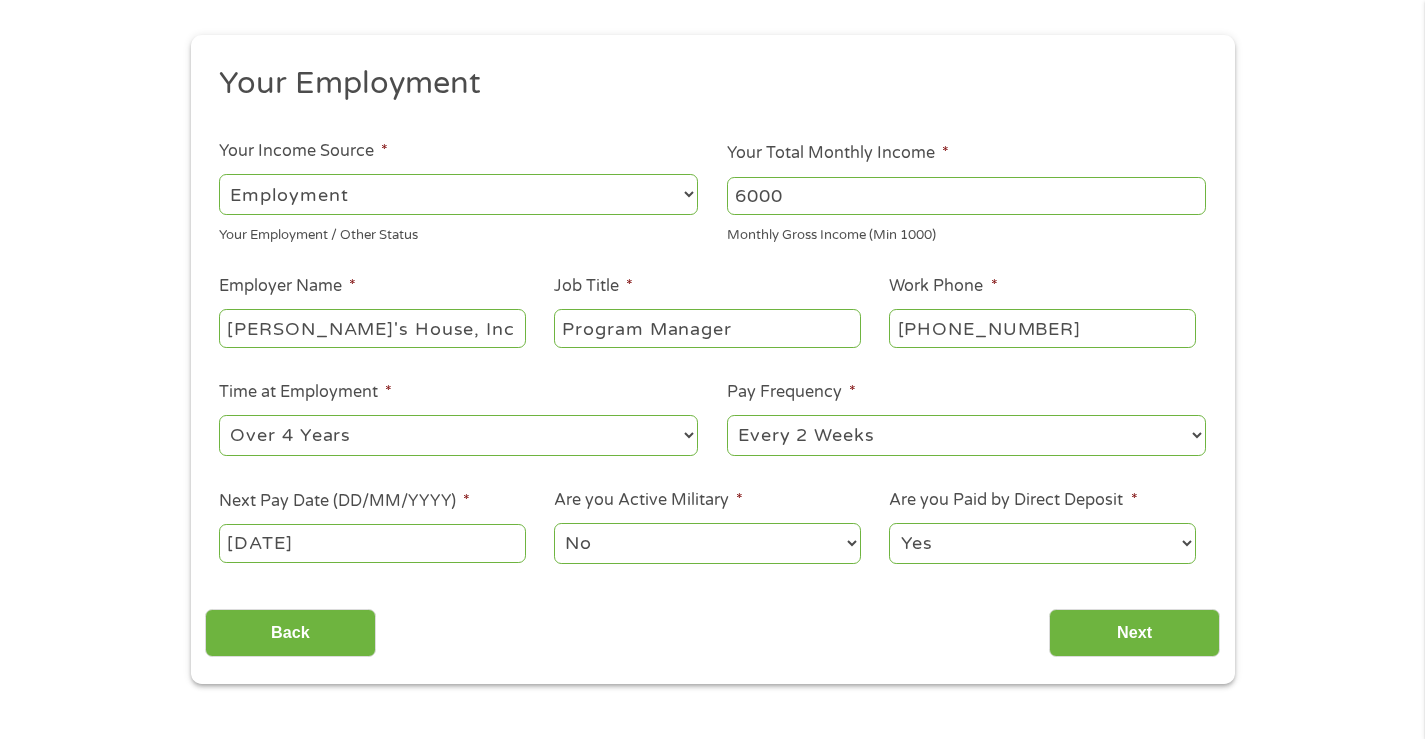click on "Back   Next" at bounding box center [712, 625] 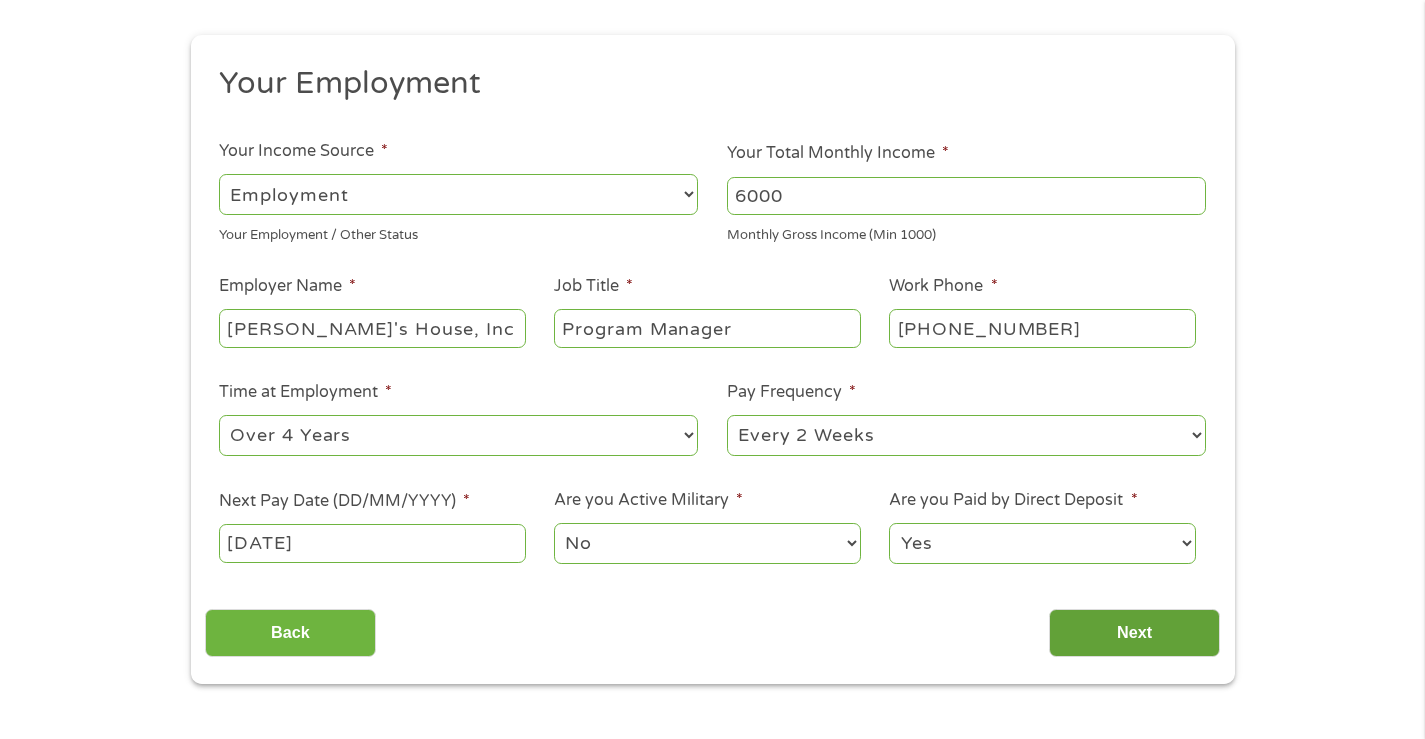 click on "Next" at bounding box center (1134, 633) 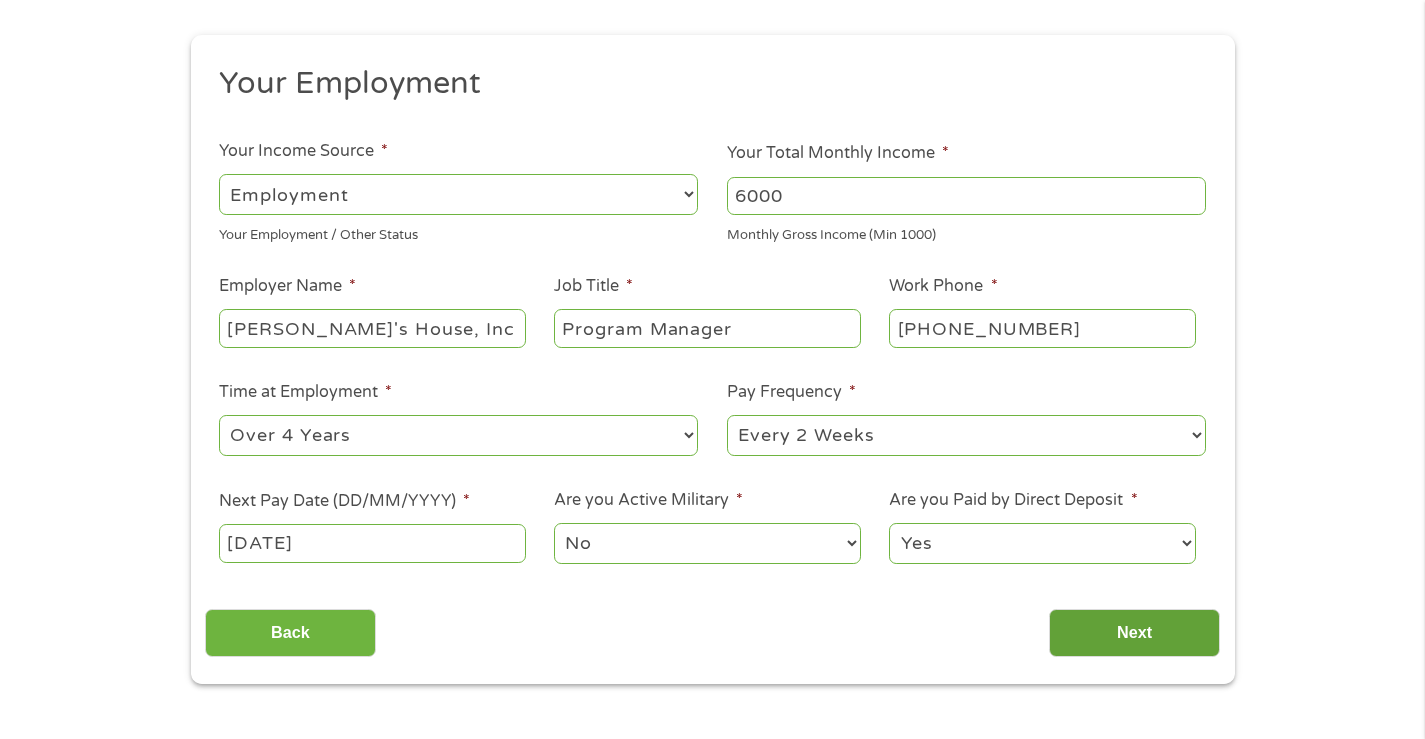 scroll, scrollTop: 8, scrollLeft: 8, axis: both 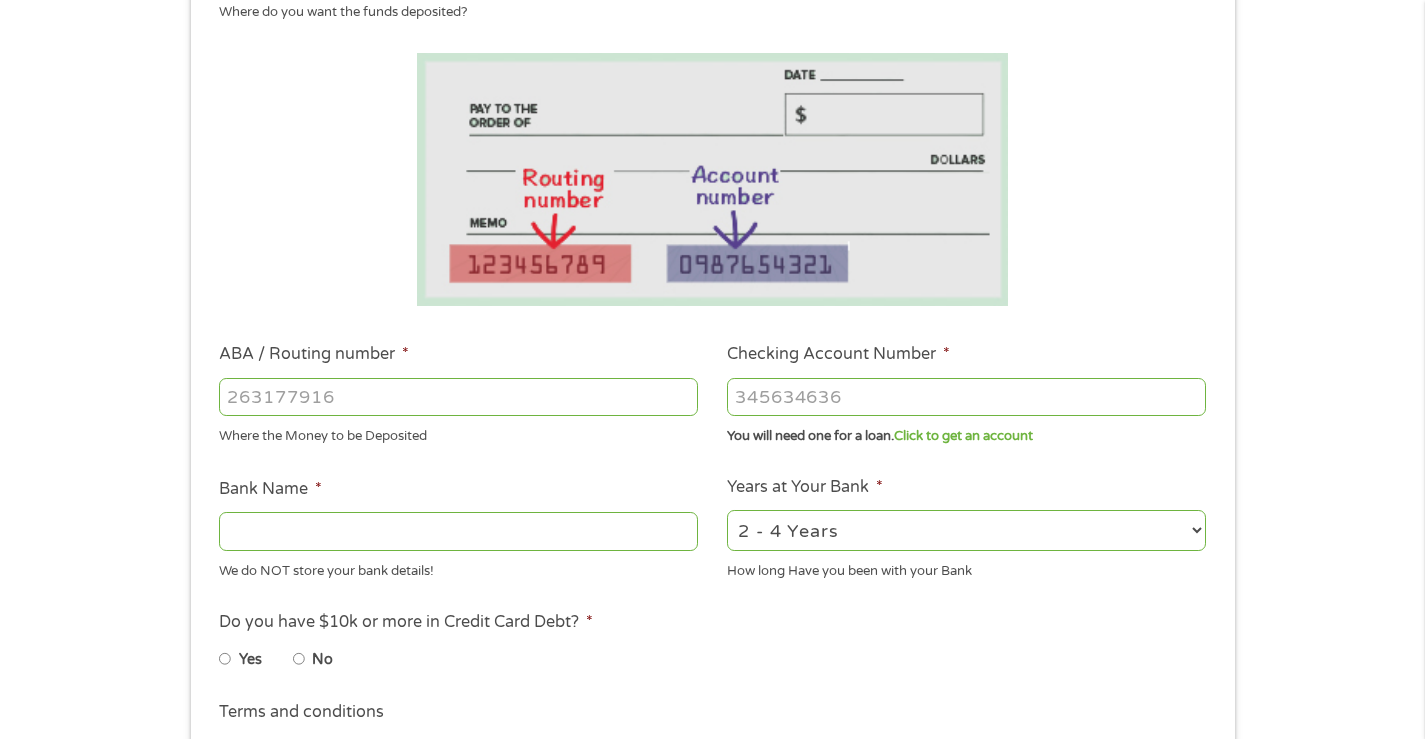 click on "ABA / Routing number *" at bounding box center (458, 397) 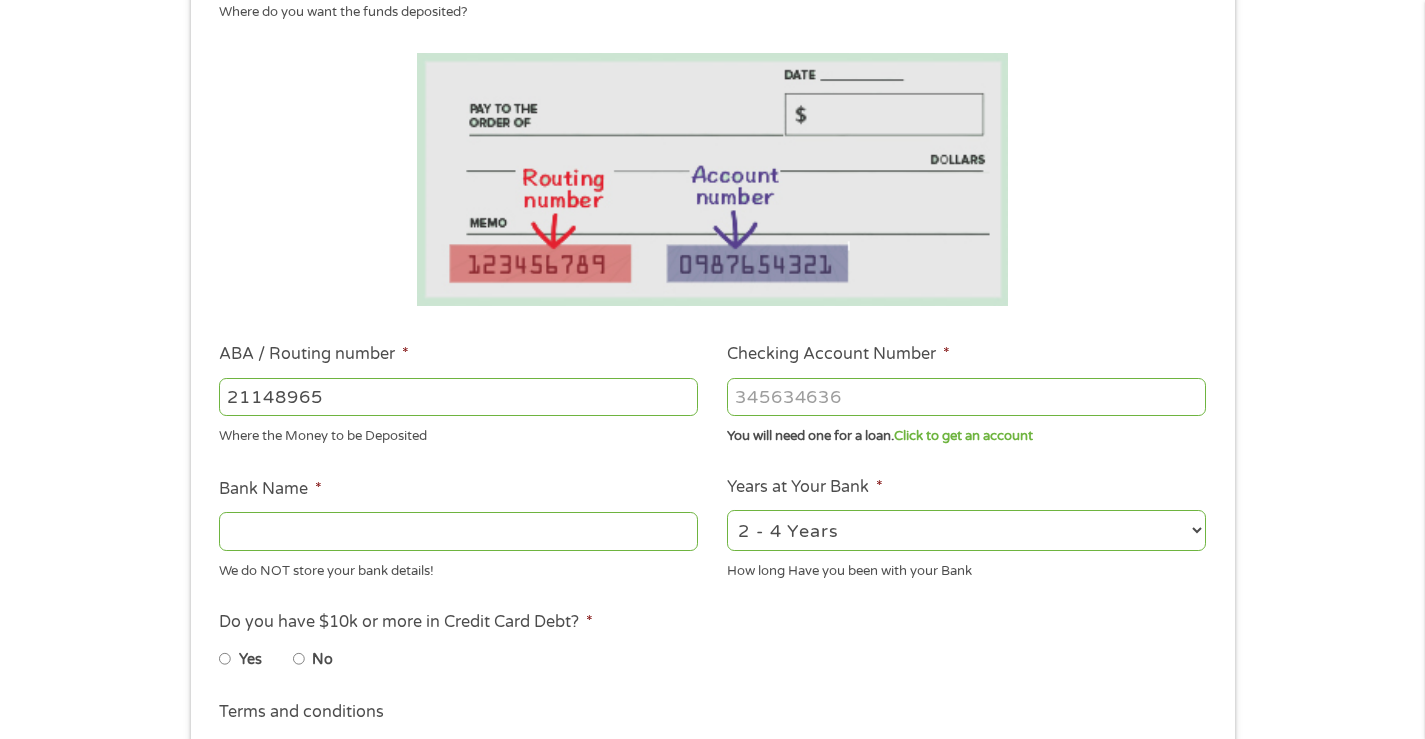 type on "211489656" 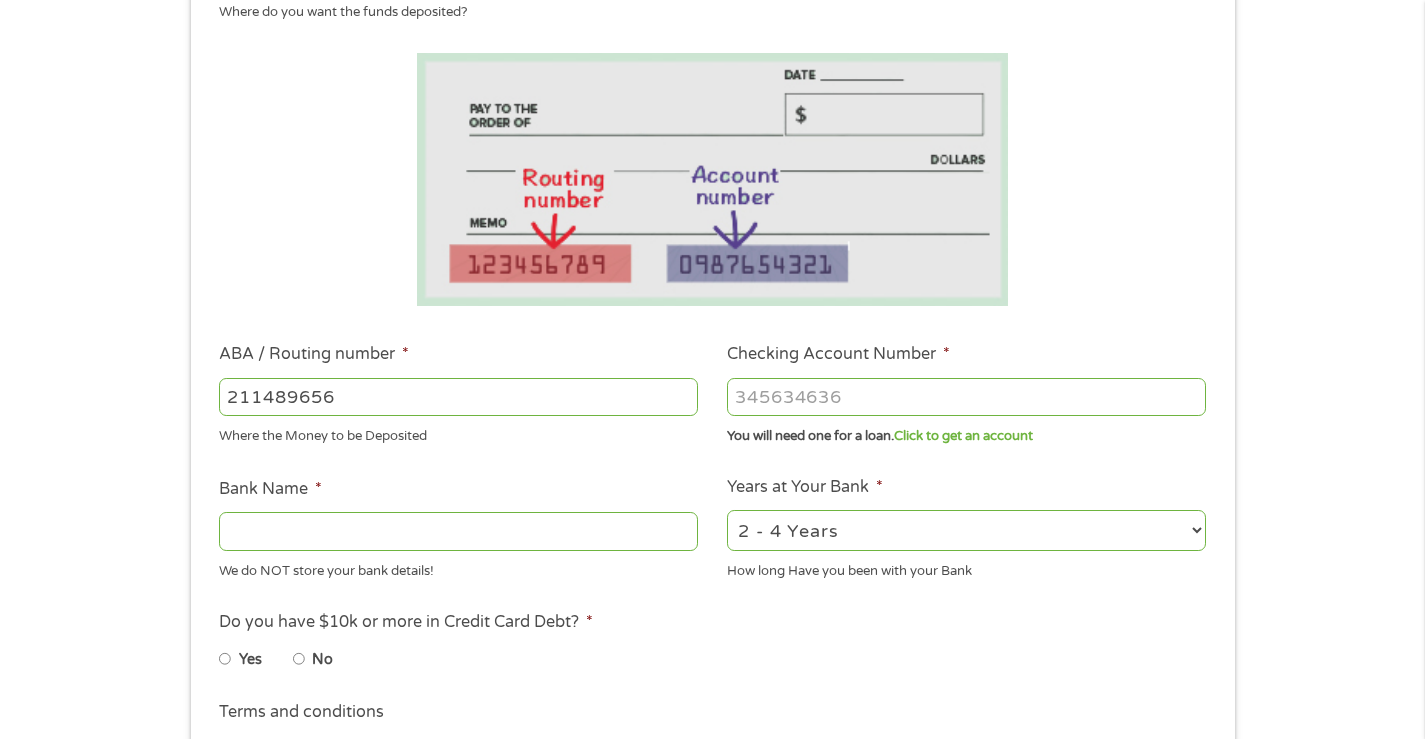 type on "SERVICE CREDIT UNION" 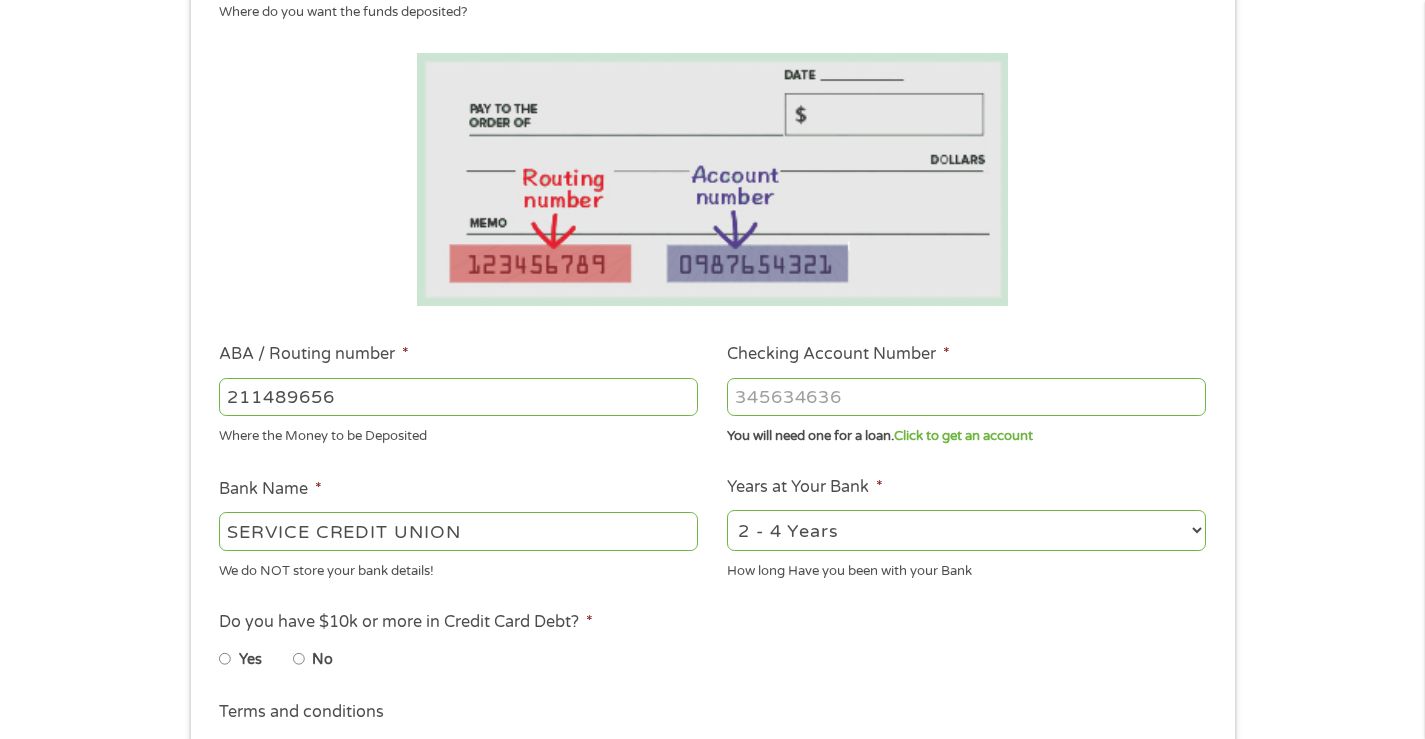type on "211489656" 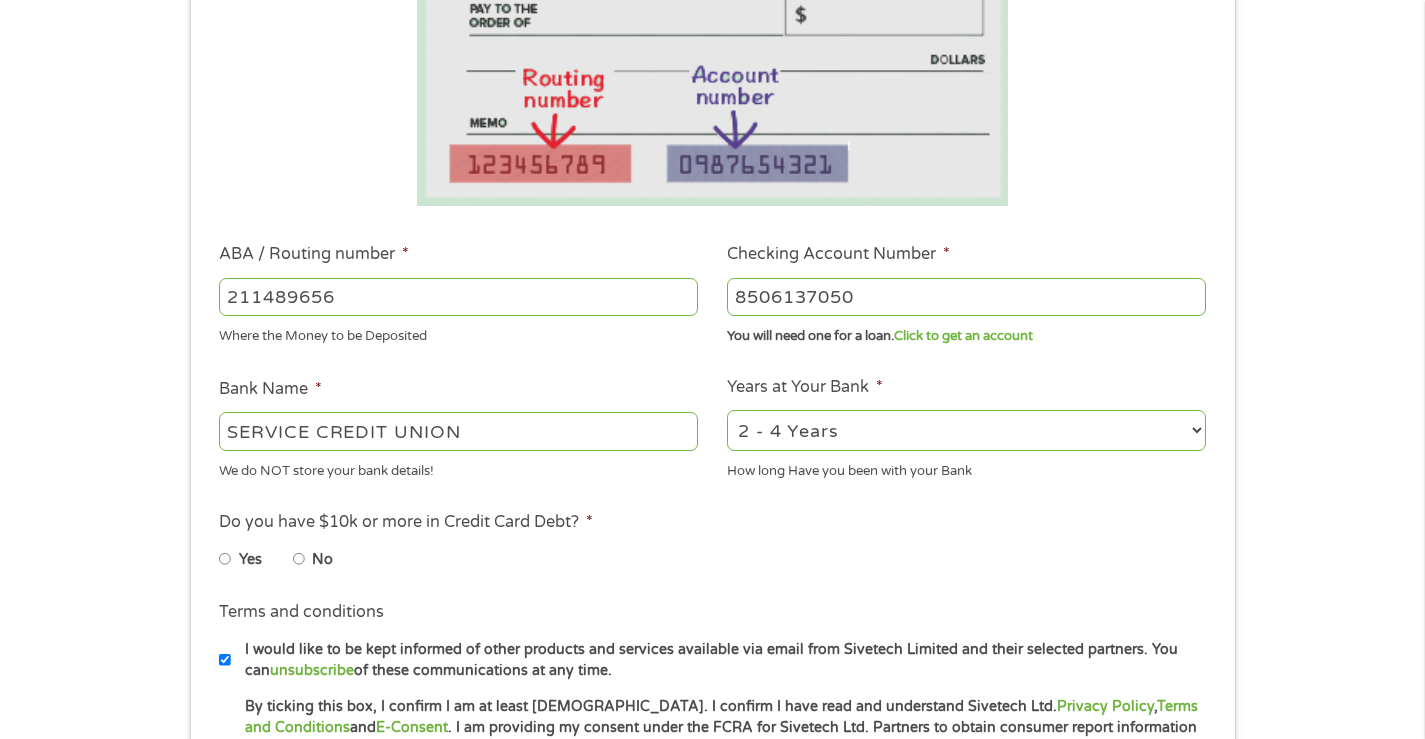 scroll, scrollTop: 600, scrollLeft: 0, axis: vertical 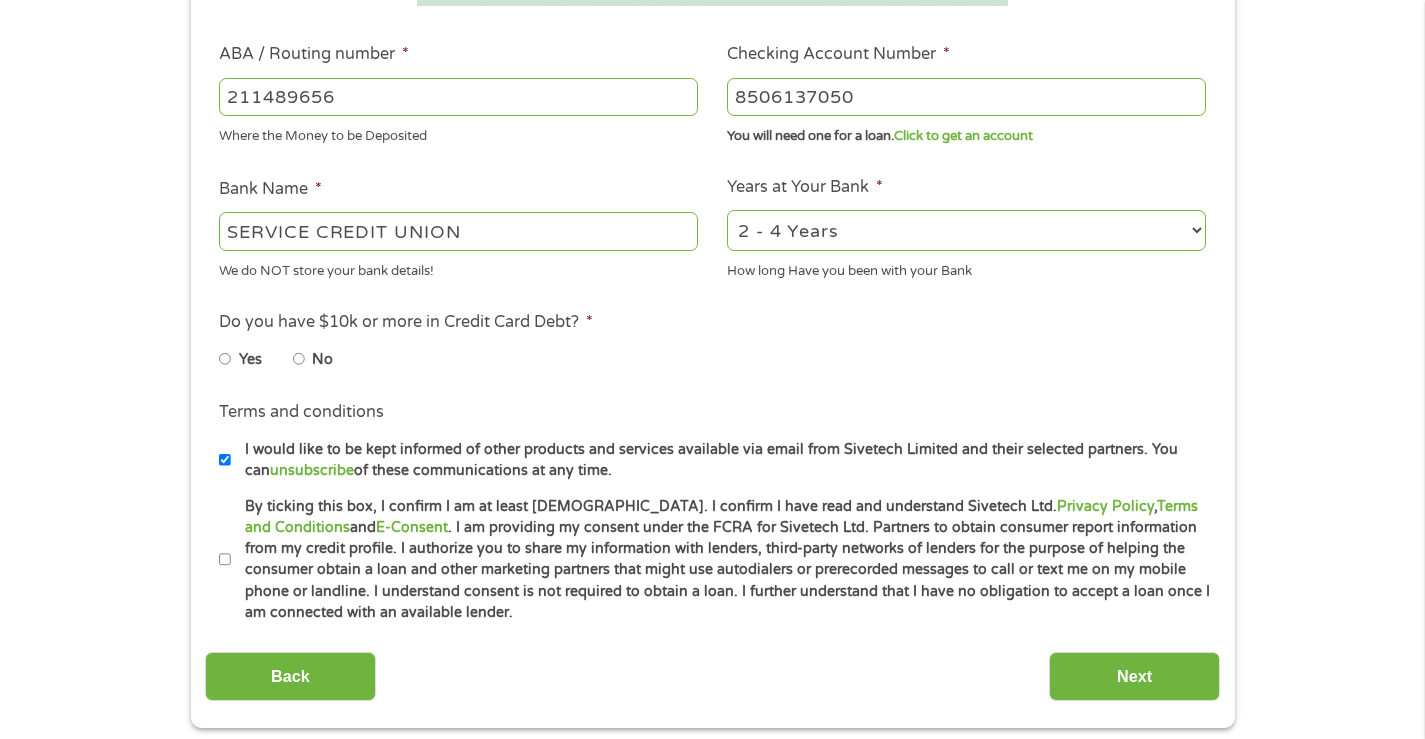 type on "8506137050" 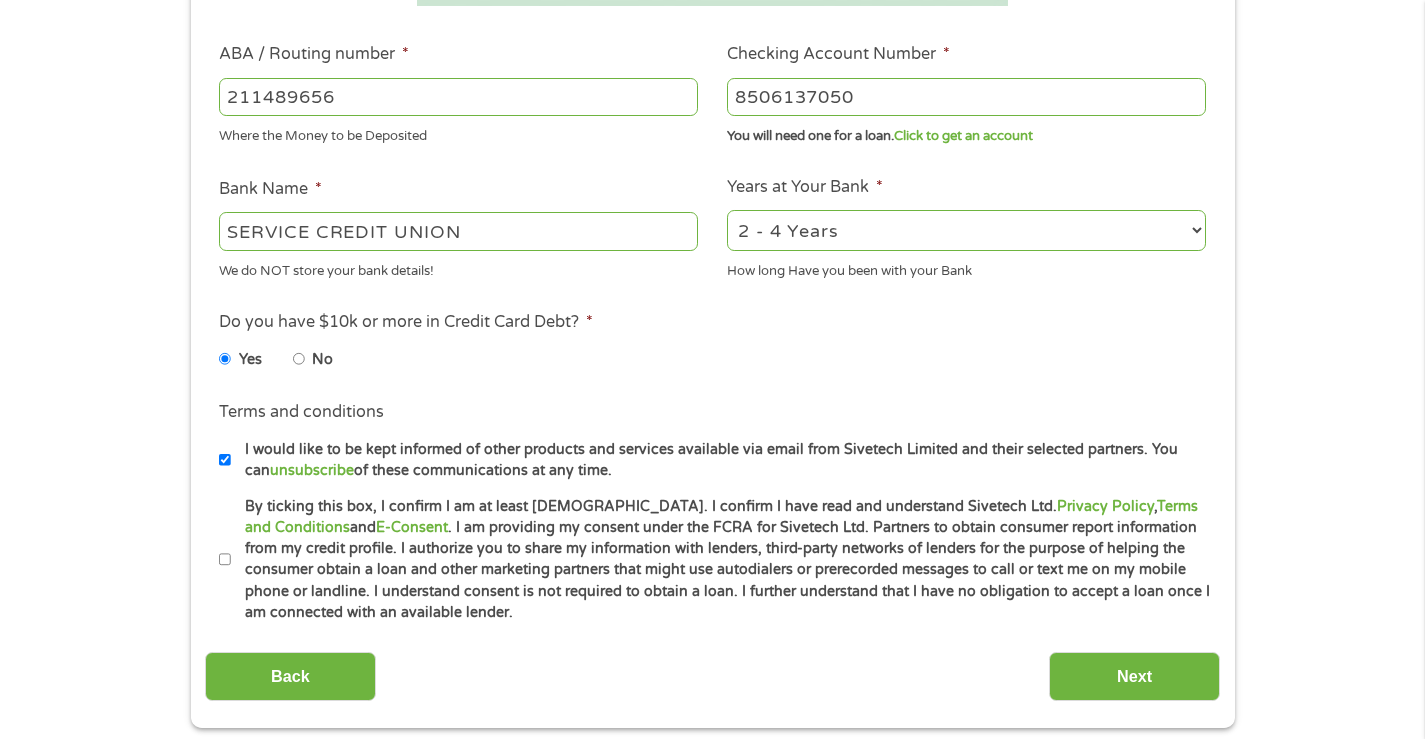 click on "By ticking this box, I confirm I am at least [DEMOGRAPHIC_DATA]. I confirm I have read and understand Sivetech Ltd.  Privacy Policy ,  Terms and Conditions  and  E-Consent . I am providing my consent under the FCRA for Sivetech Ltd. Partners to obtain consumer report information from my credit profile. I authorize you to share my information with lenders, third-party networks of lenders for the purpose of helping the consumer obtain a loan and other marketing partners that might use autodialers or prerecorded messages to call or text me on my mobile phone or landline. I understand consent is not required to obtain a loan. I further understand that I have no obligation to accept a loan once I am connected with an available lender." at bounding box center [225, 560] 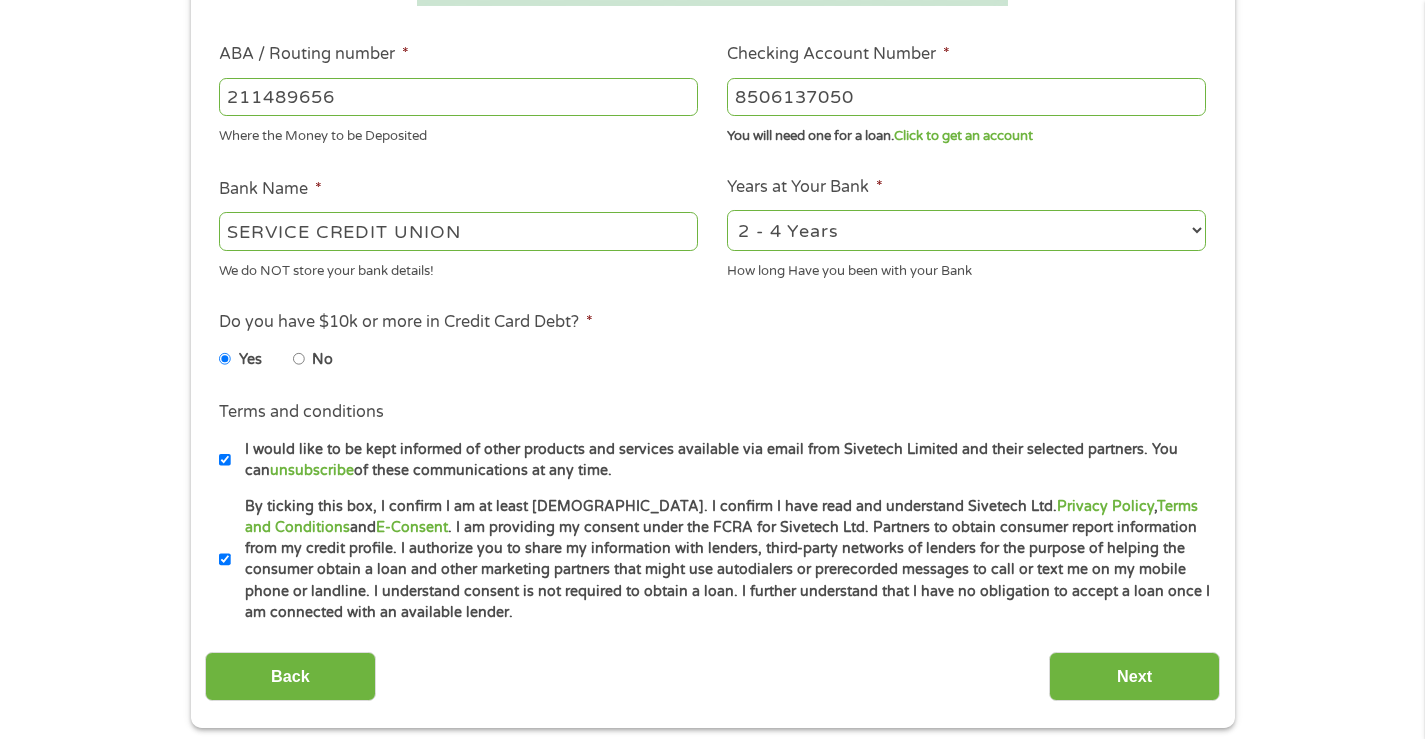 click on "I would like to be kept informed of other products and services available via email from Sivetech Limited and their selected partners. You can   unsubscribe   of these communications at any time." at bounding box center [225, 460] 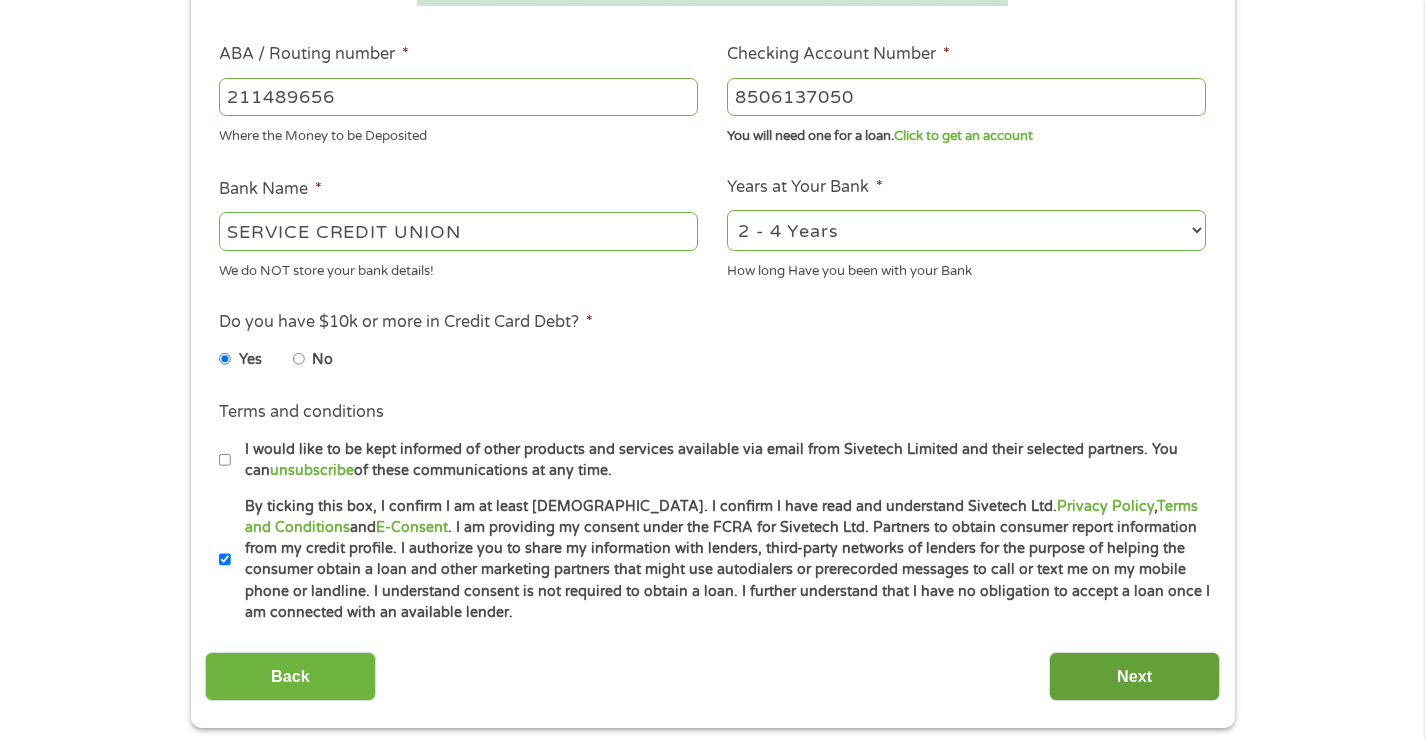 click on "Next" at bounding box center (1134, 676) 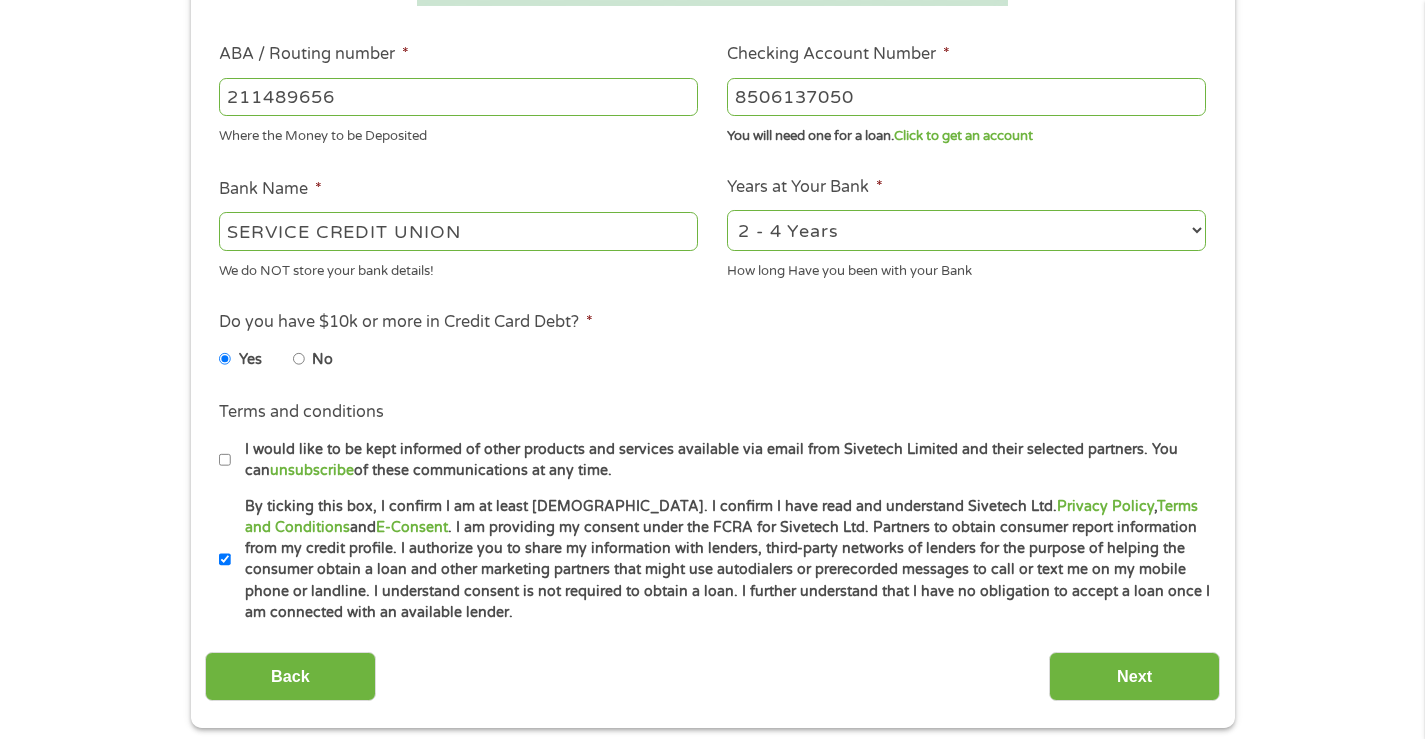 scroll, scrollTop: 8, scrollLeft: 8, axis: both 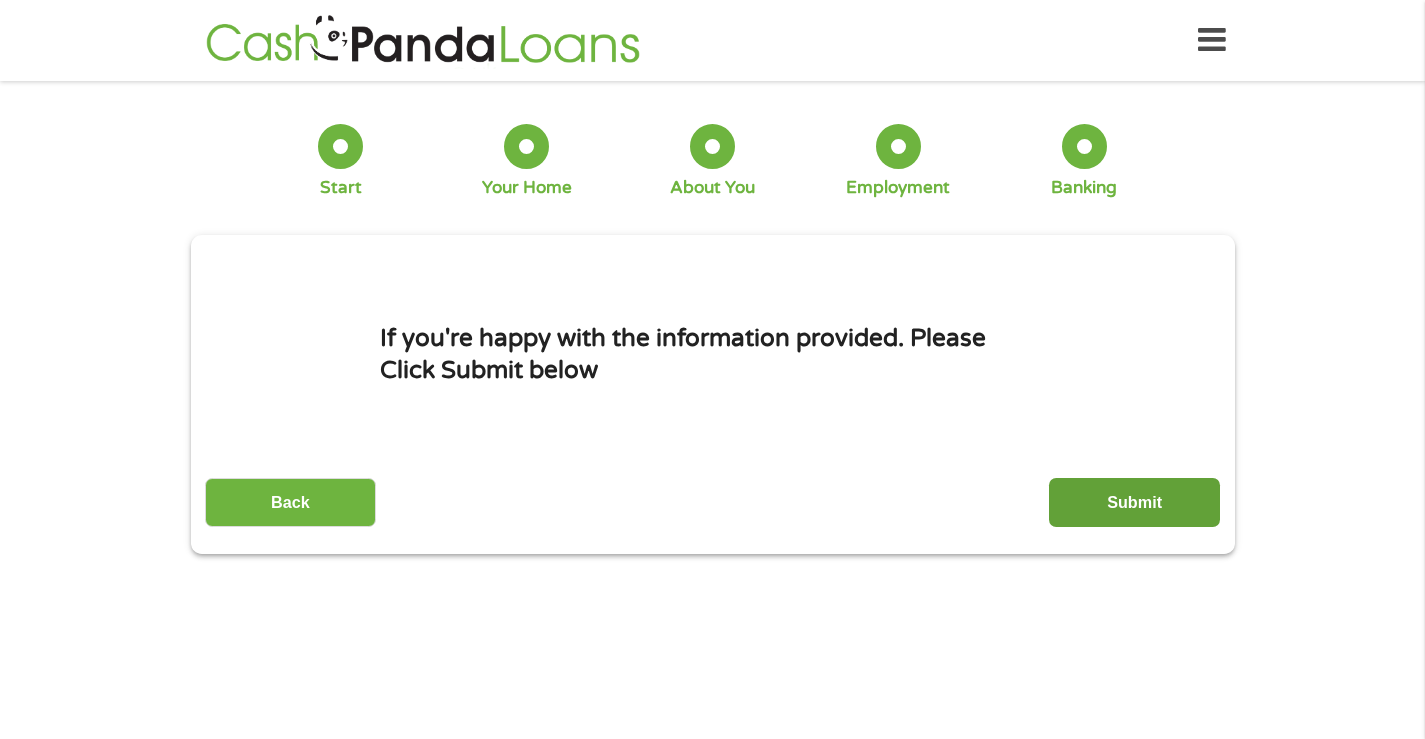 click on "Submit" at bounding box center (1134, 502) 